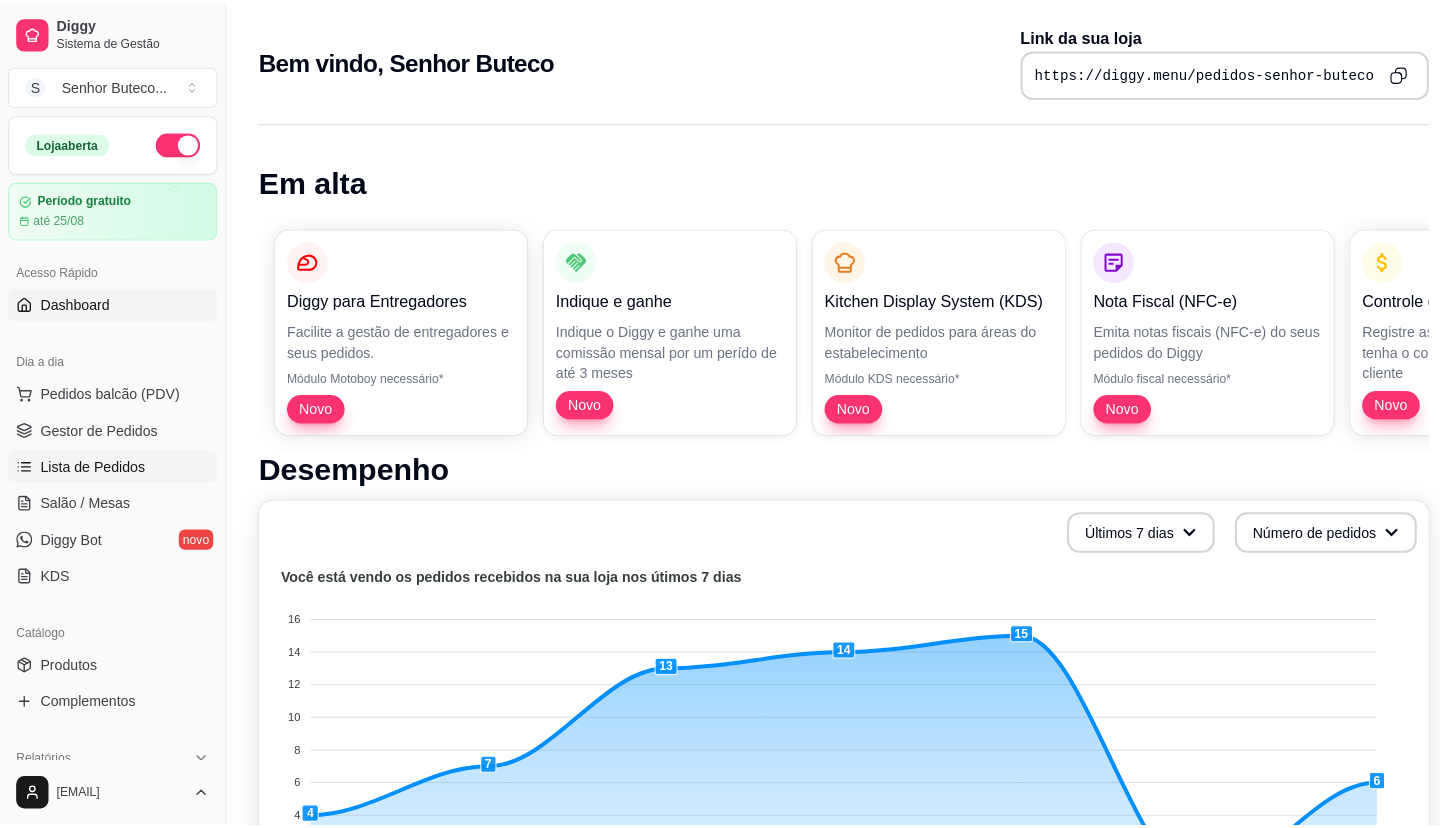 scroll, scrollTop: 0, scrollLeft: 0, axis: both 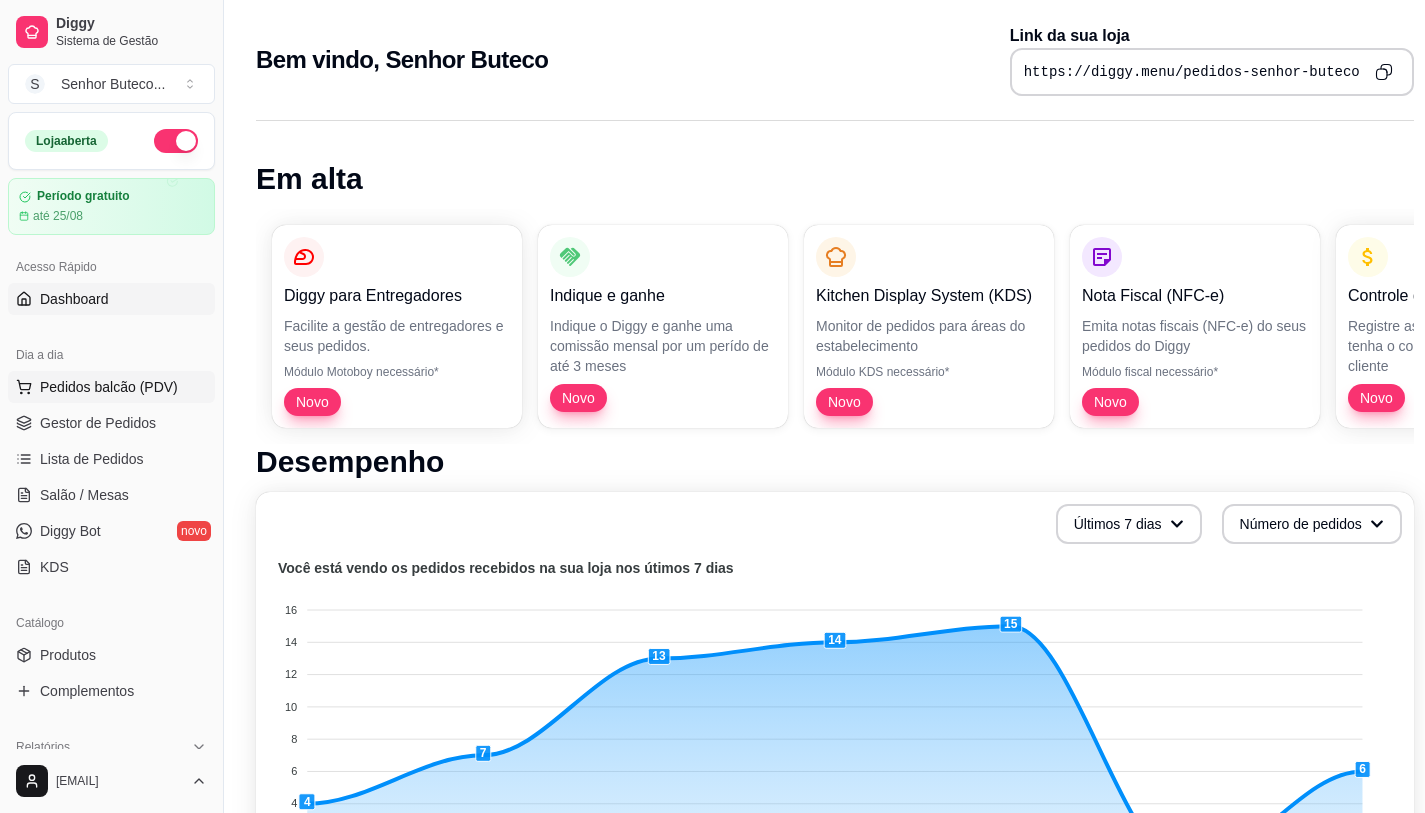 click on "Pedidos balcão (PDV)" at bounding box center [109, 387] 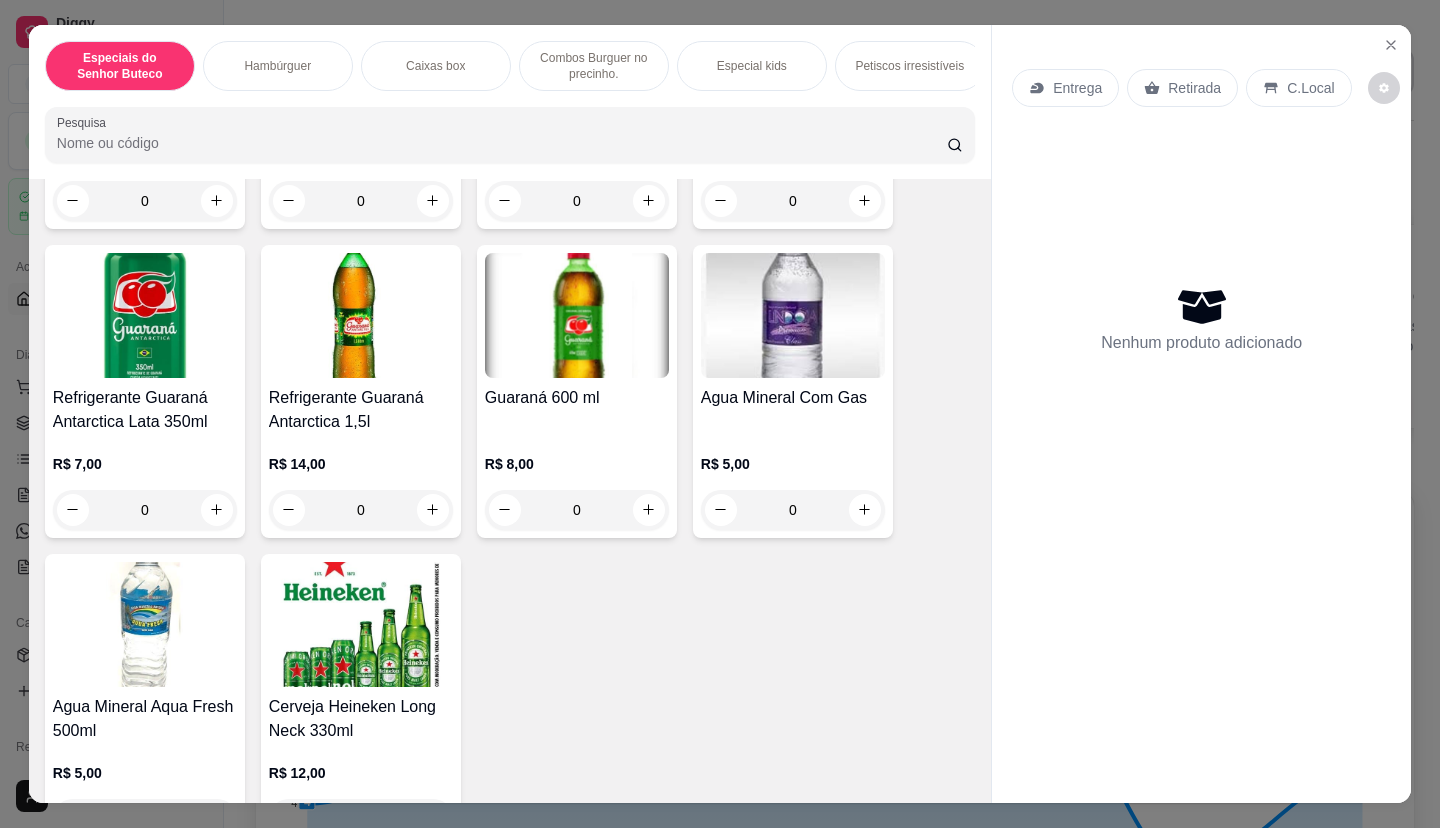 scroll, scrollTop: 4664, scrollLeft: 0, axis: vertical 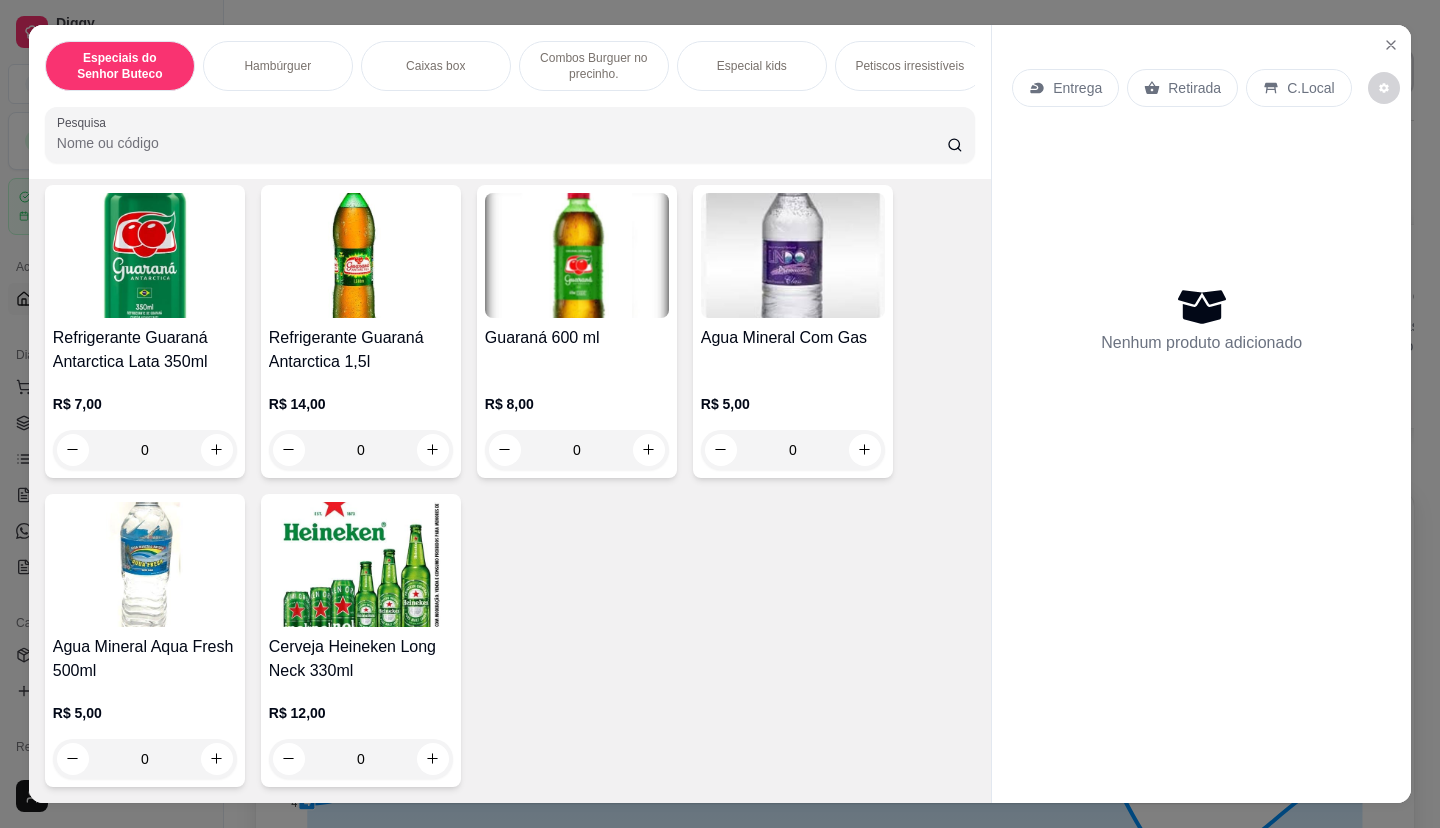 click at bounding box center (145, 564) 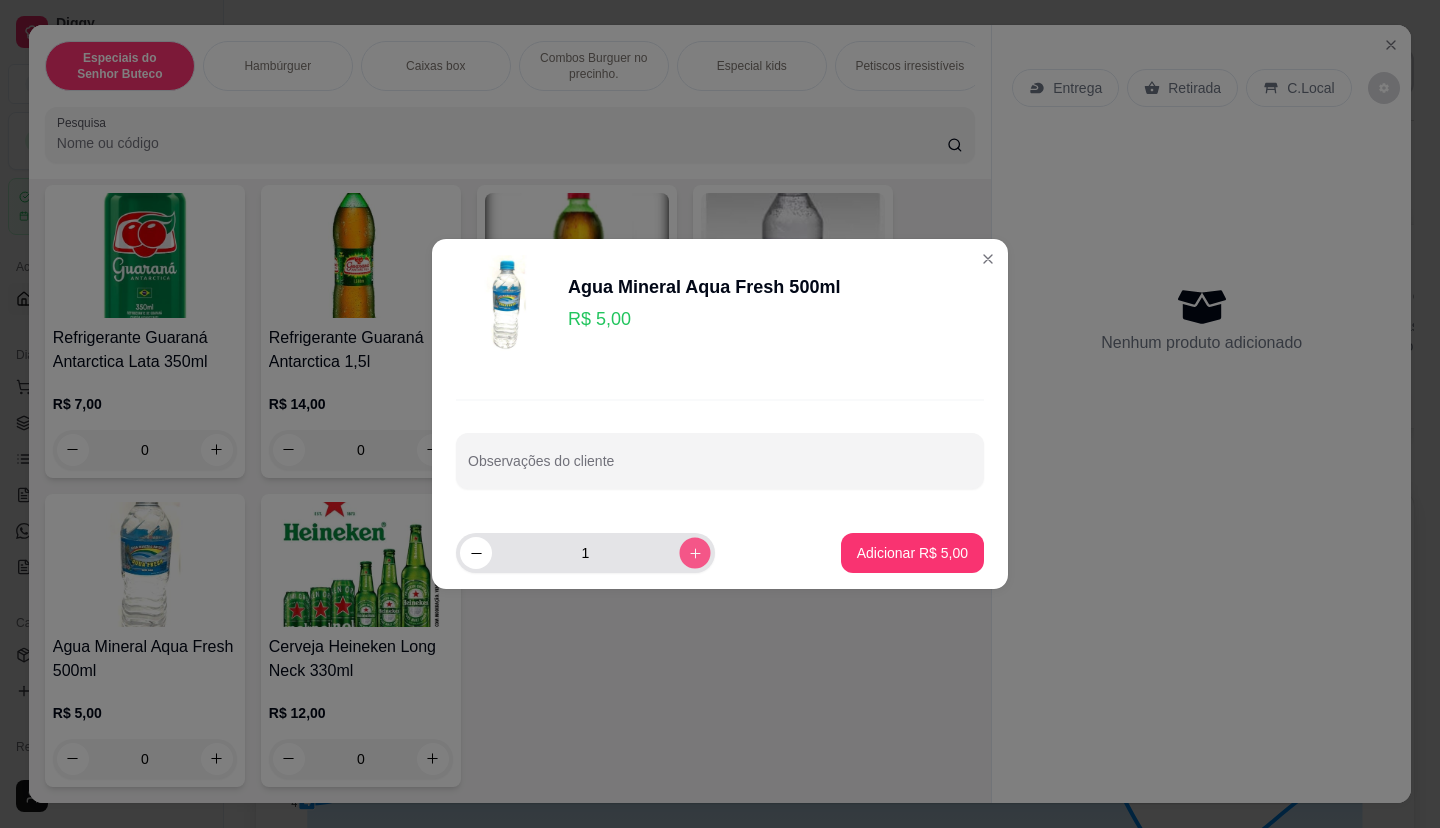 click 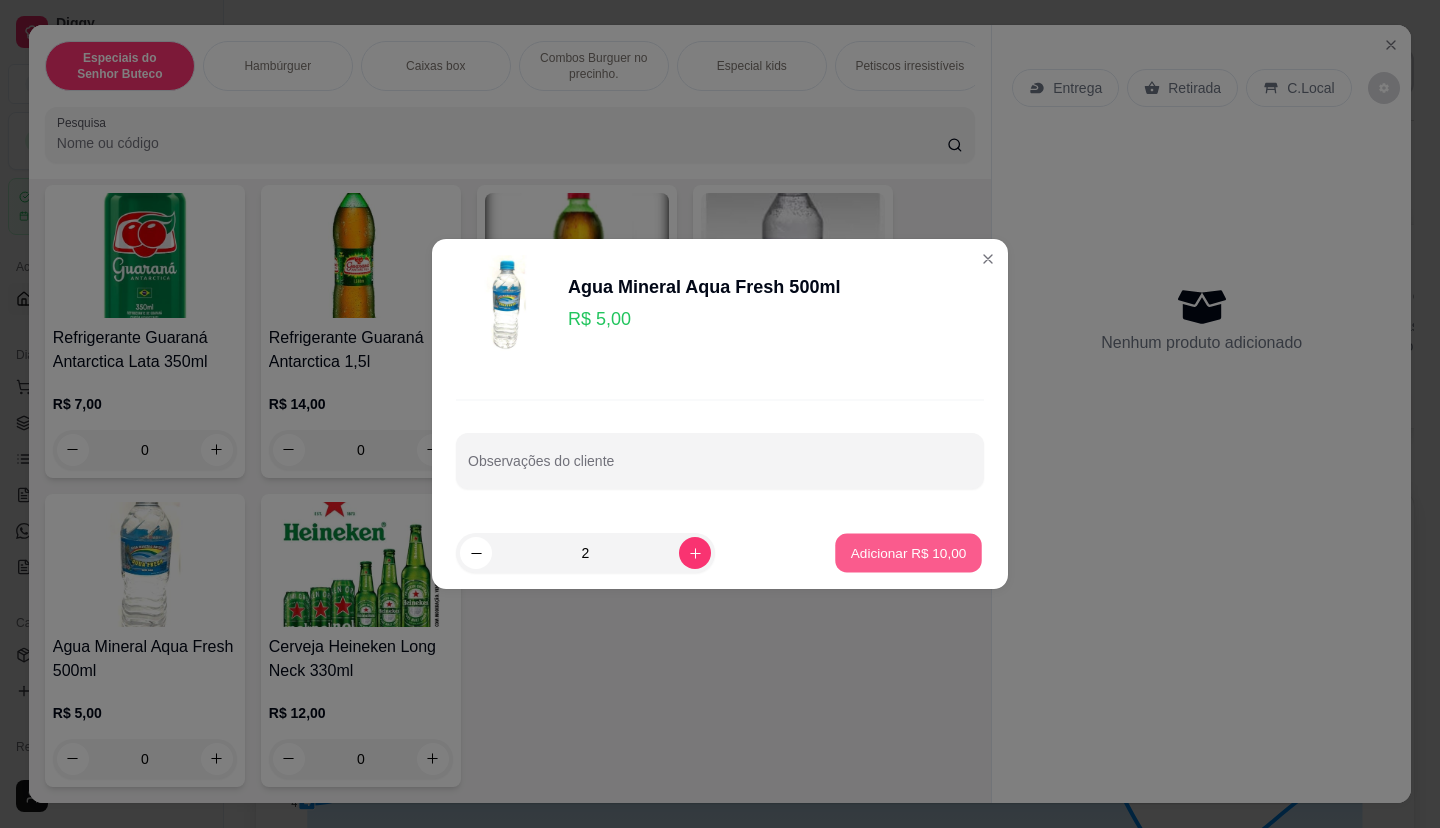 click on "Adicionar   R$ 10,00" at bounding box center [909, 552] 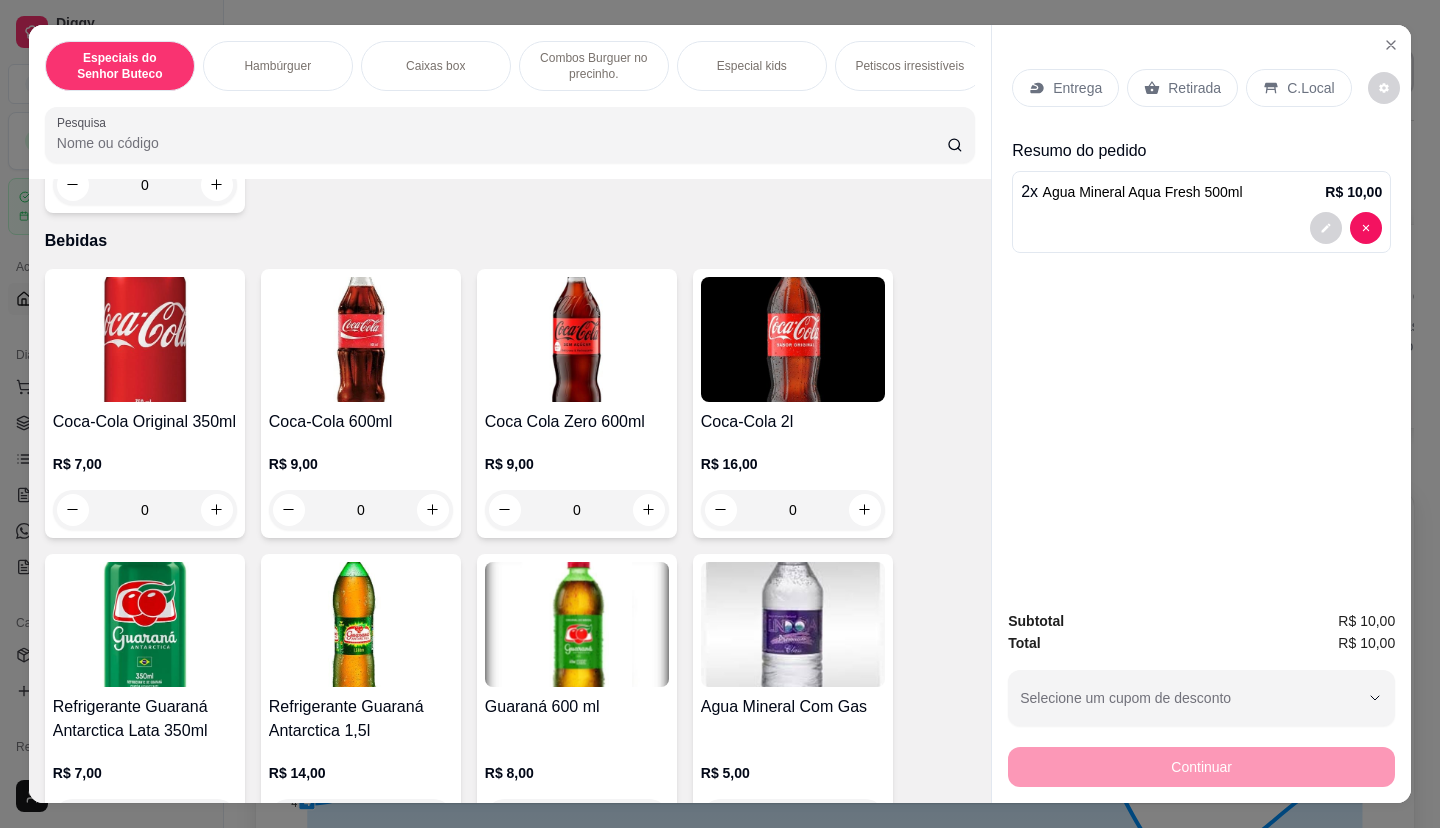 scroll, scrollTop: 4264, scrollLeft: 0, axis: vertical 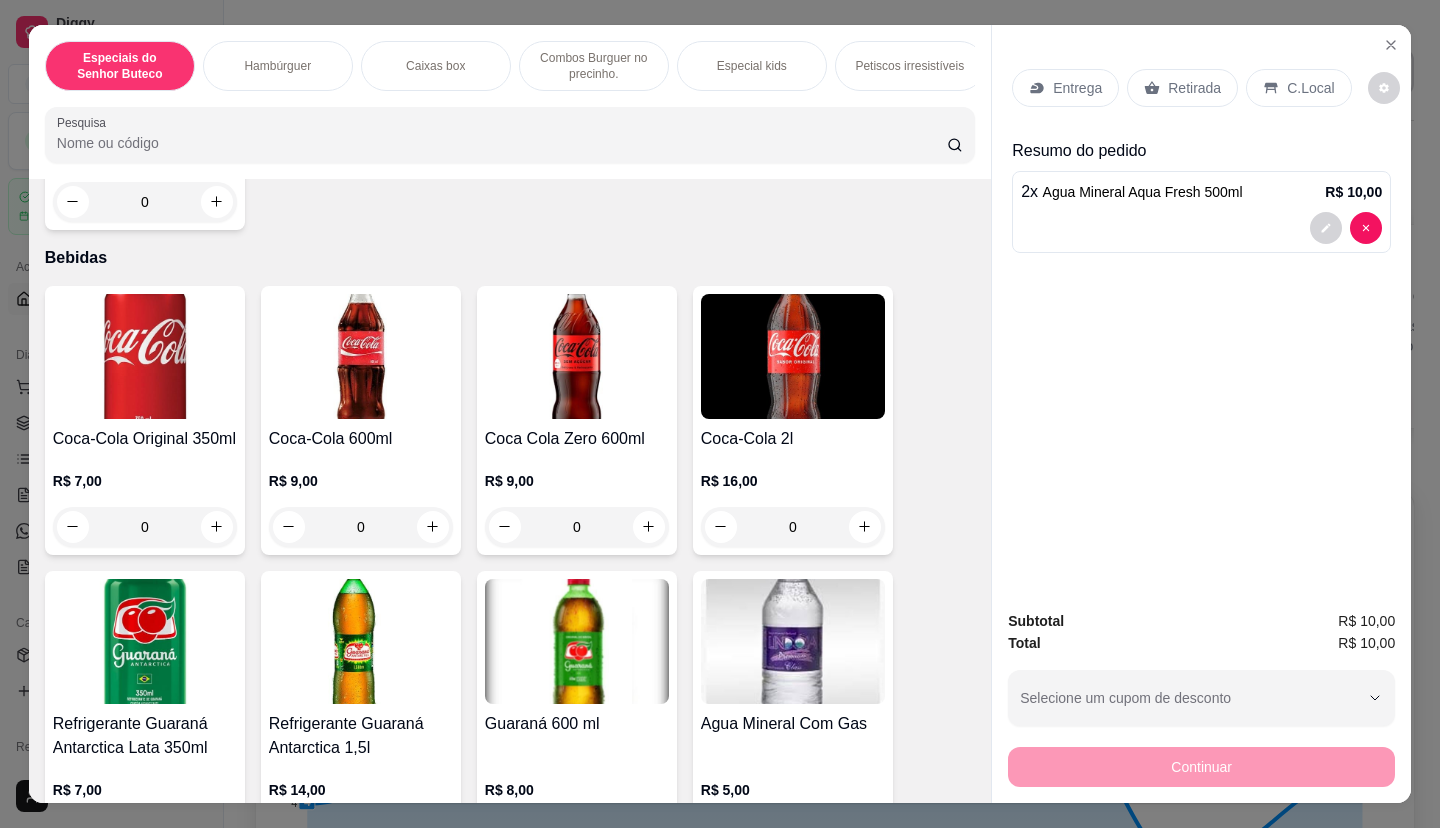 click at bounding box center (361, 356) 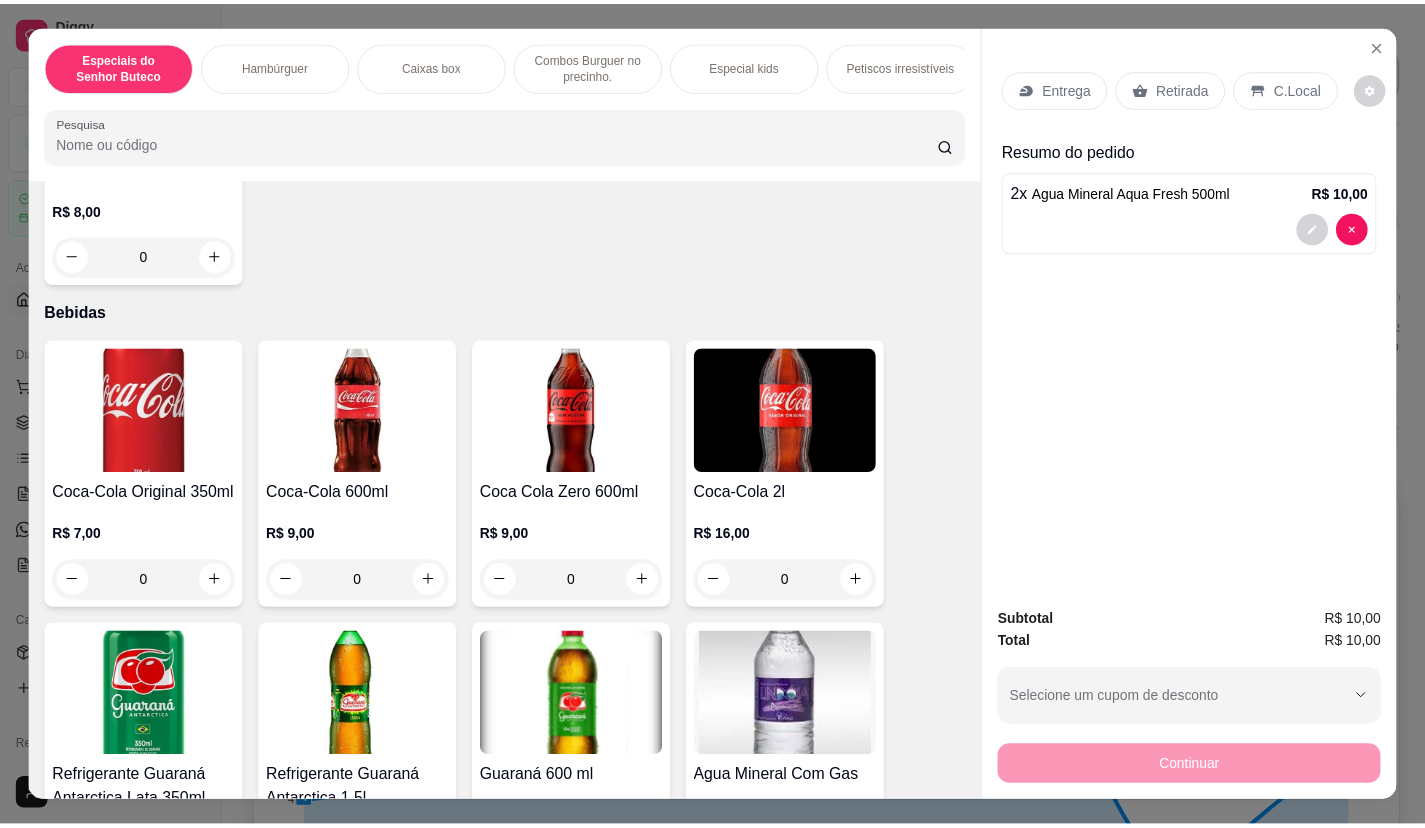 scroll, scrollTop: 4364, scrollLeft: 0, axis: vertical 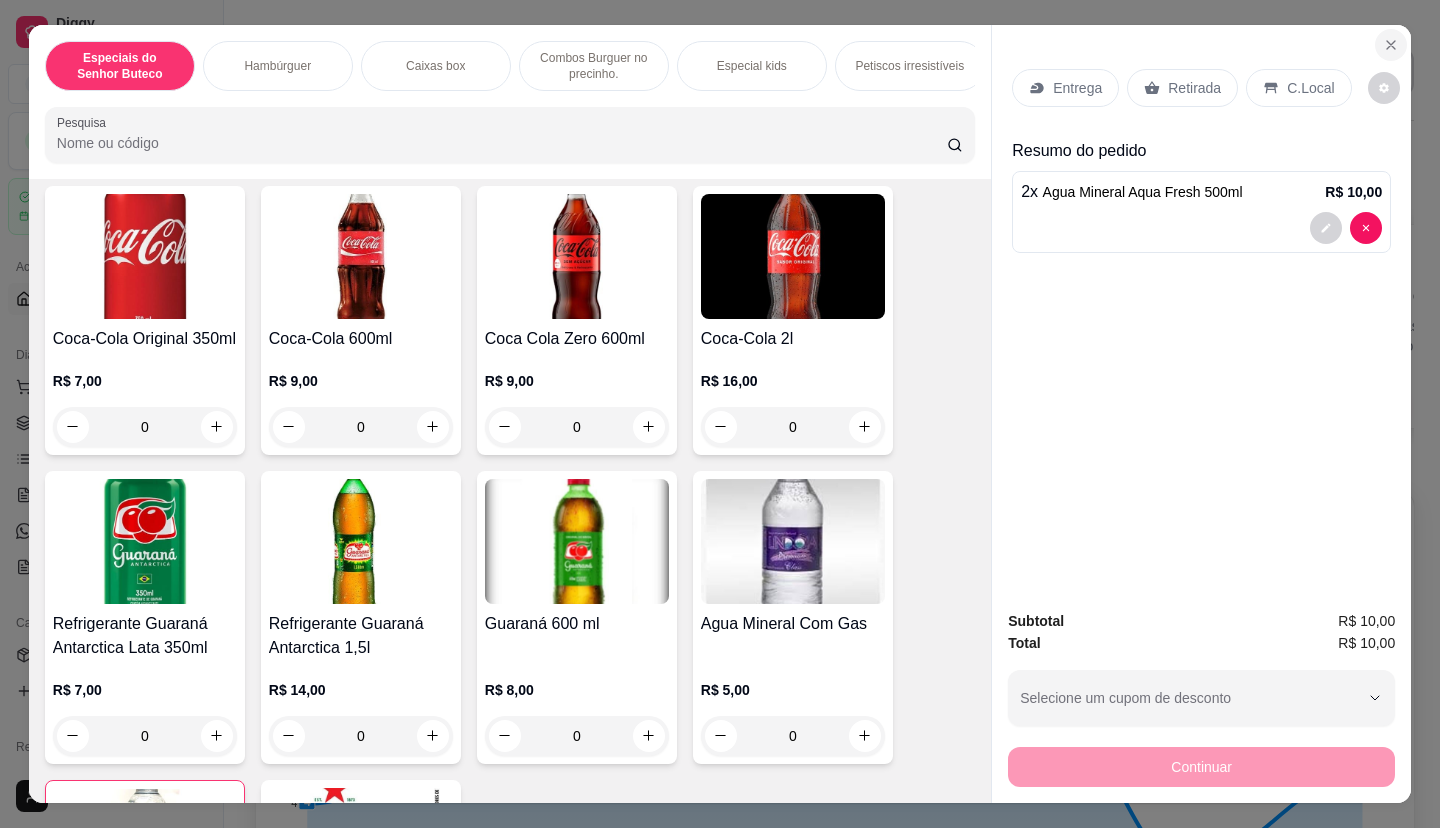 click 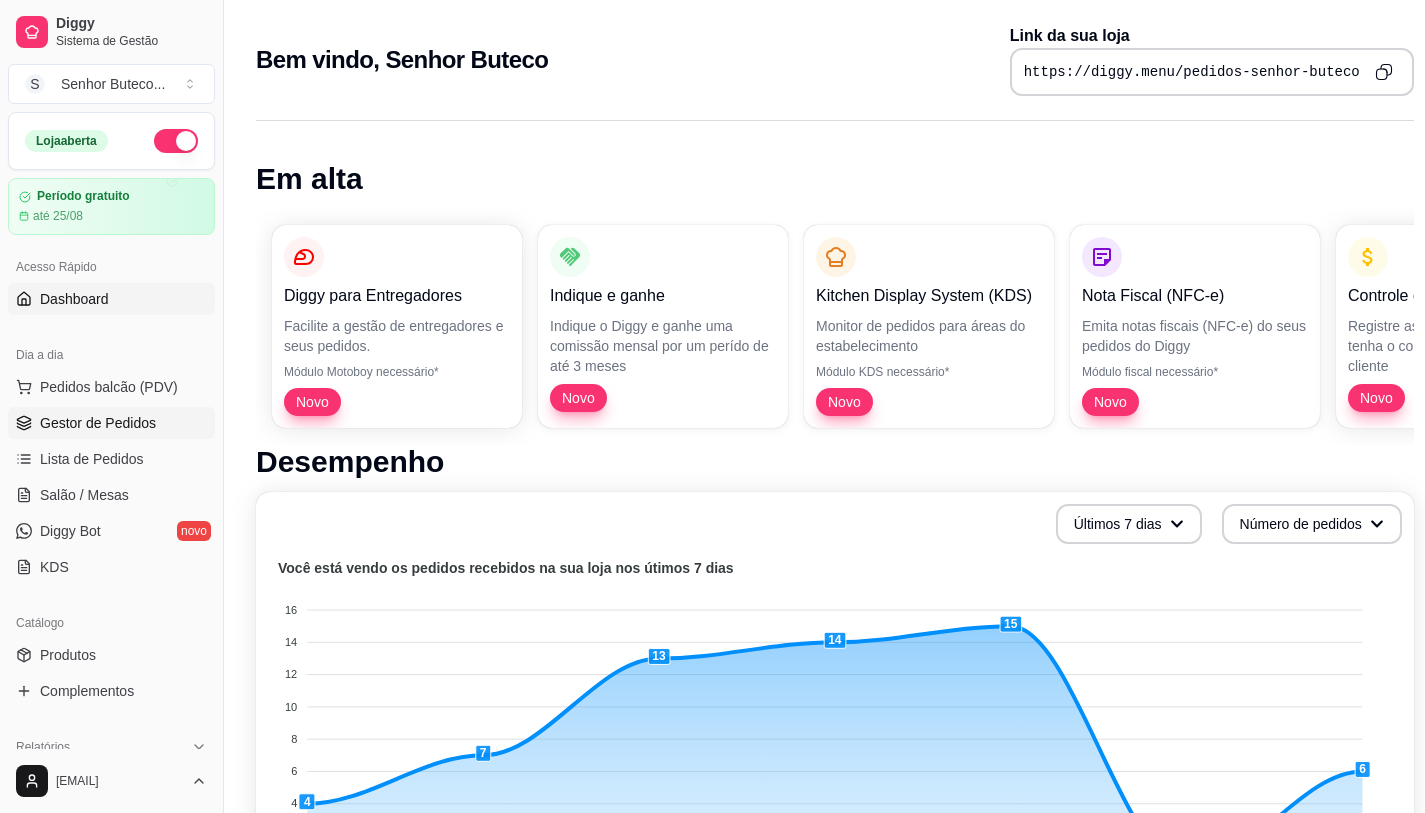 click on "Gestor de Pedidos" at bounding box center [98, 423] 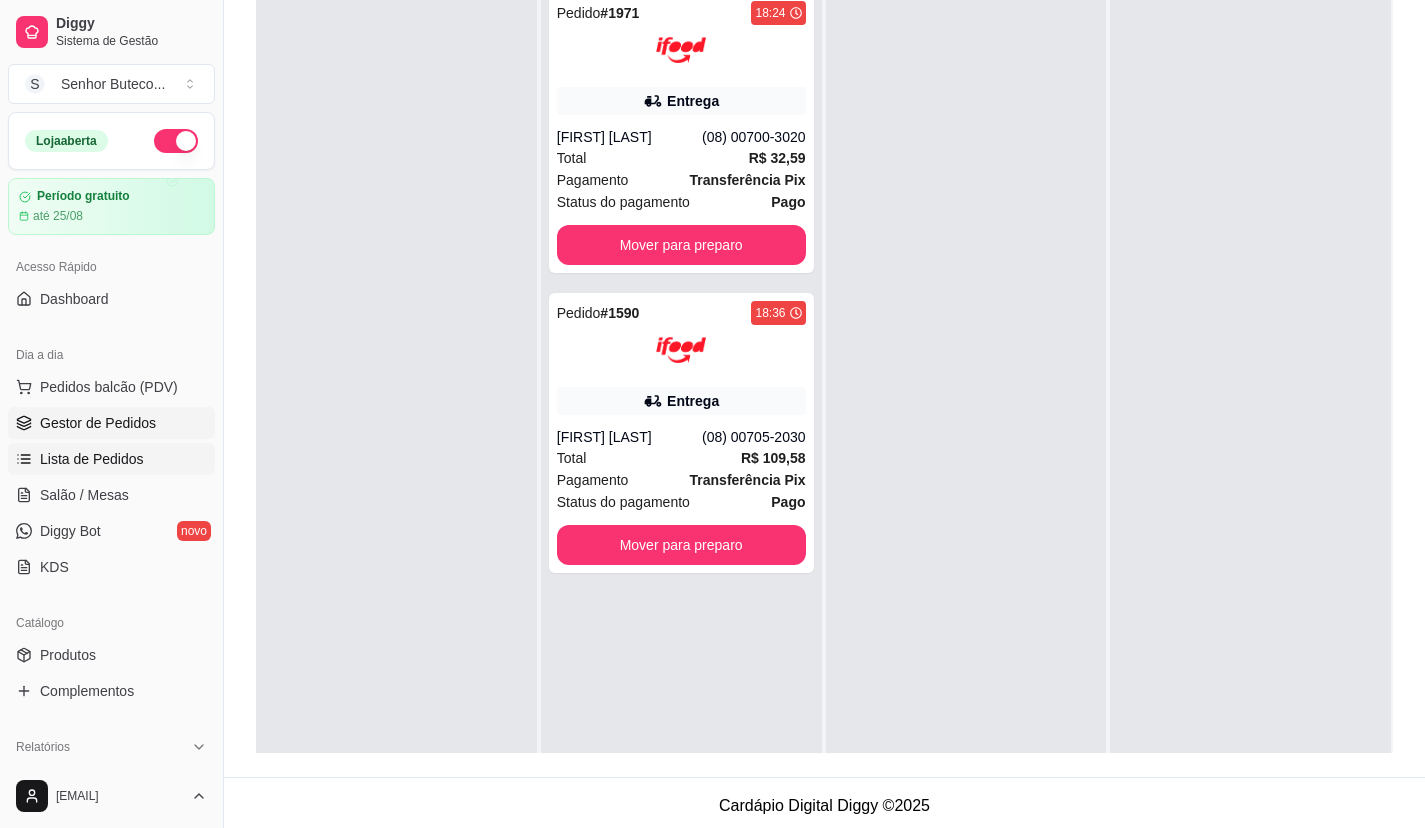 scroll, scrollTop: 300, scrollLeft: 0, axis: vertical 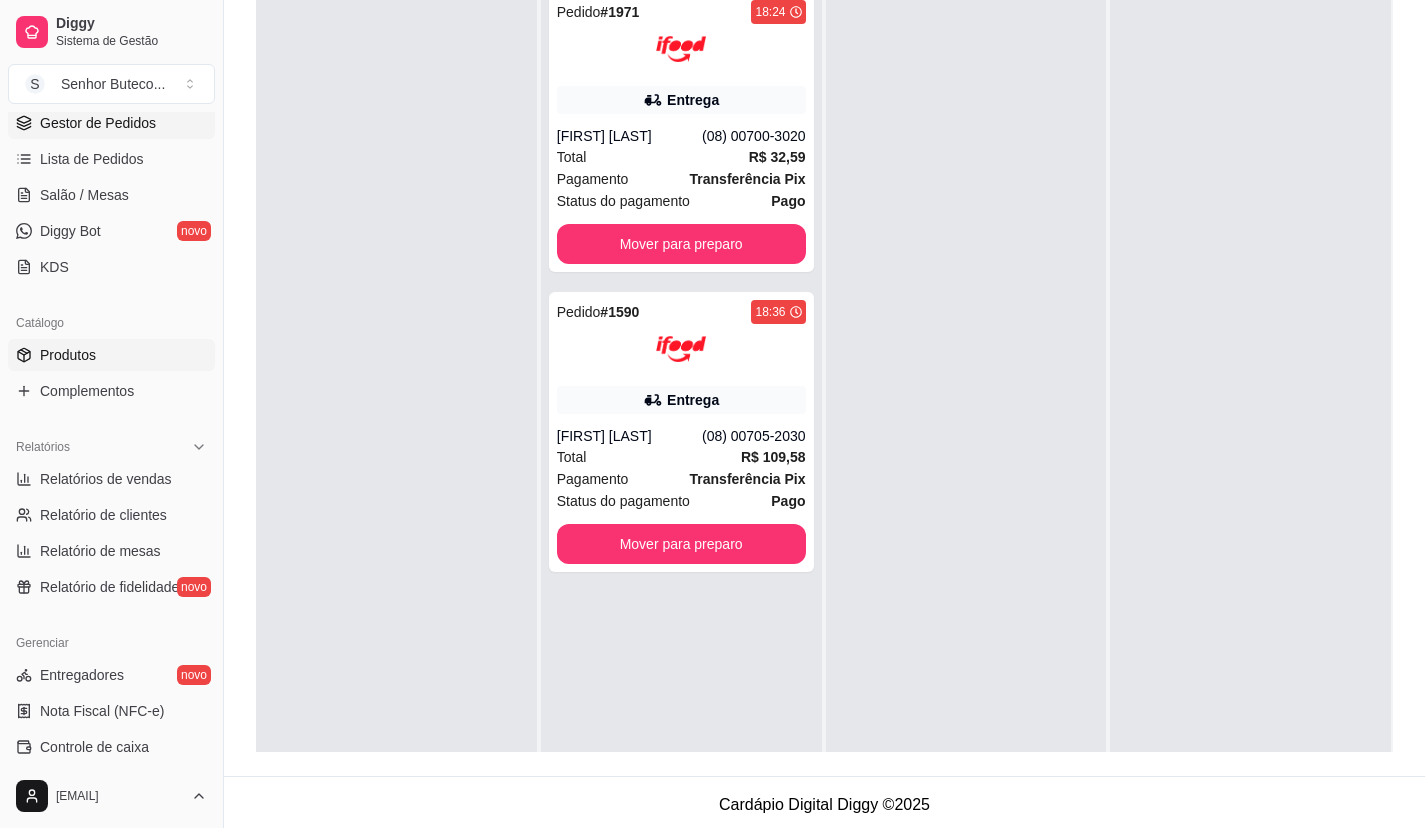 click on "Produtos" at bounding box center [111, 355] 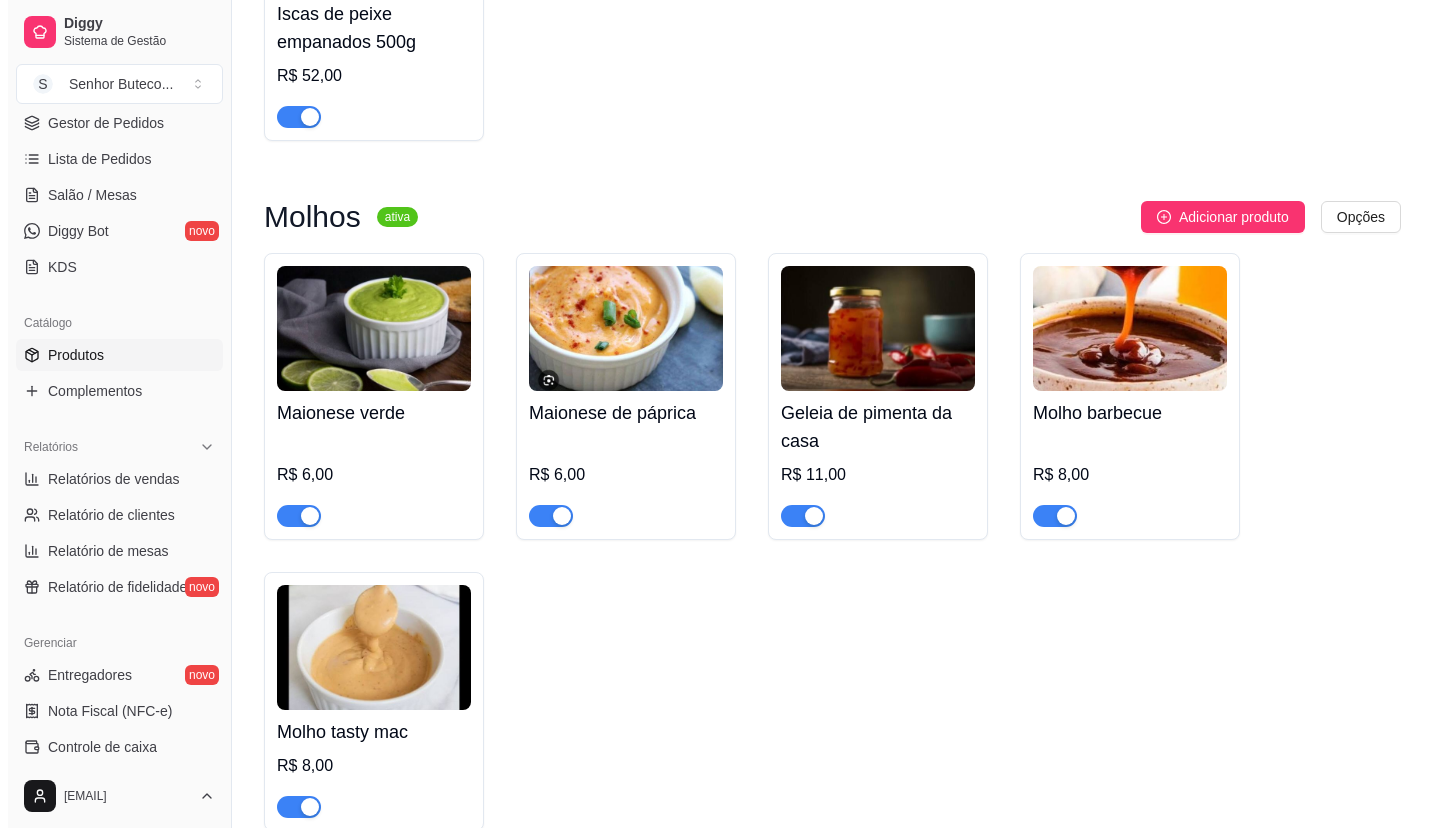 scroll, scrollTop: 4700, scrollLeft: 0, axis: vertical 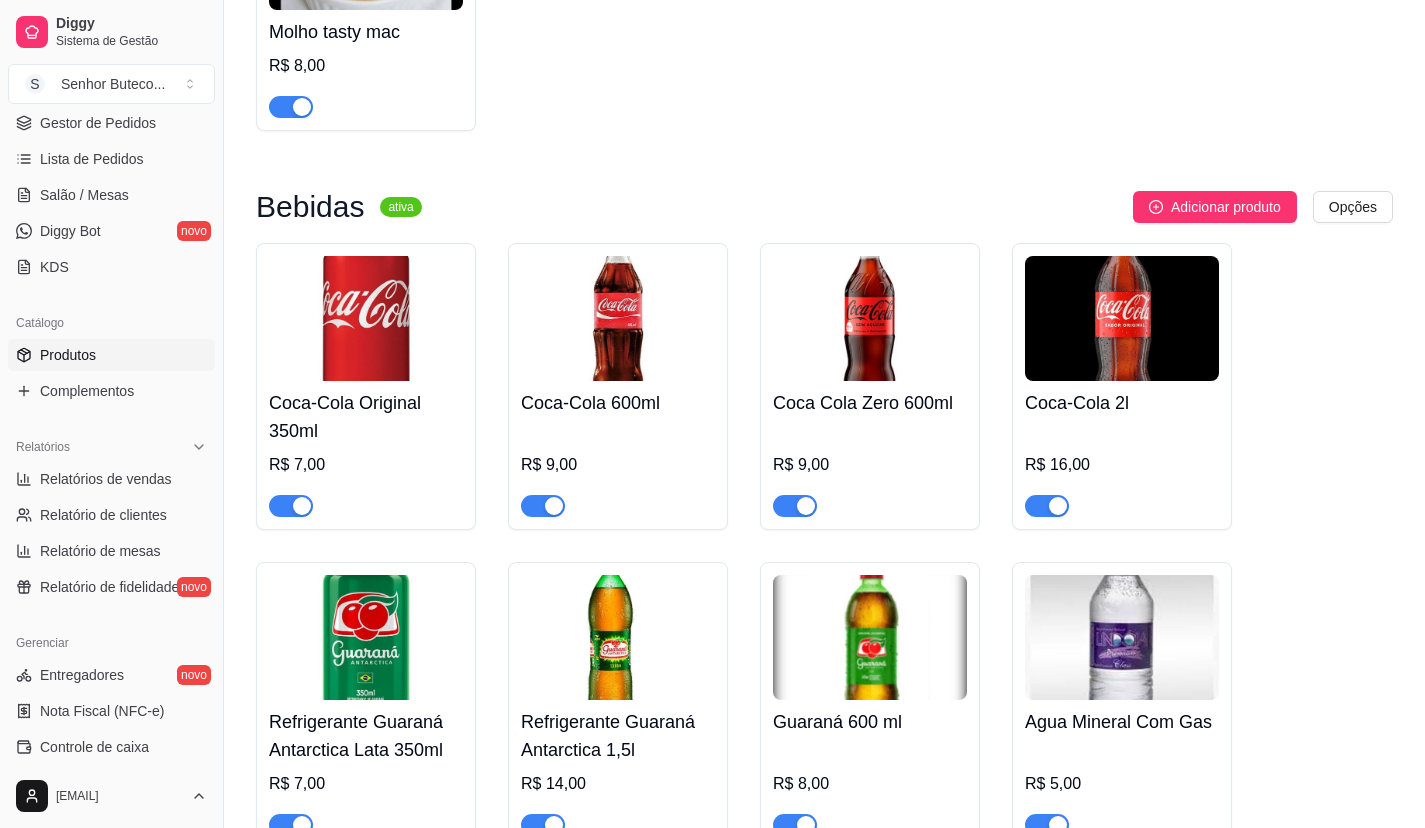 click at bounding box center (618, 497) 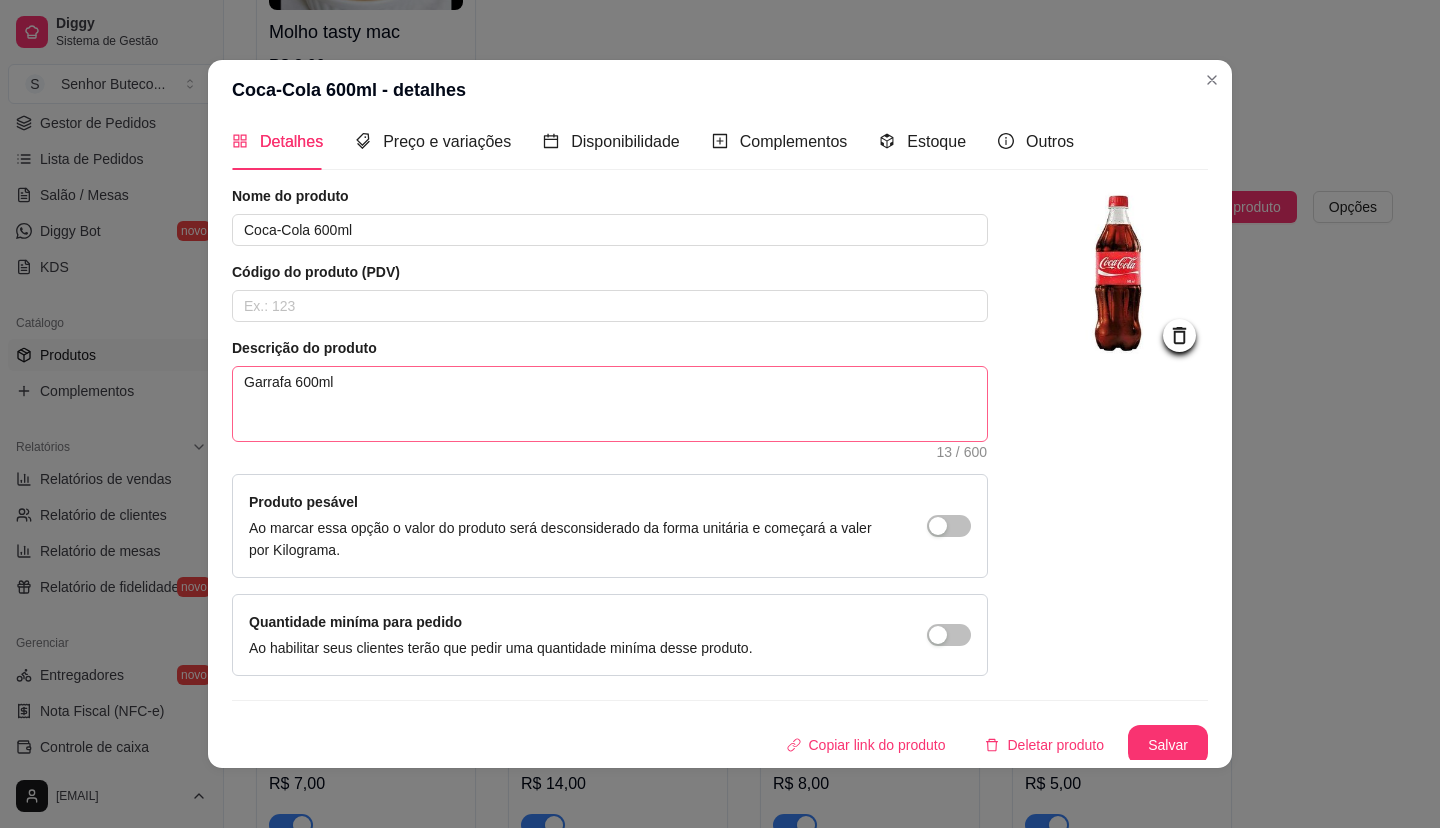 scroll, scrollTop: 20, scrollLeft: 0, axis: vertical 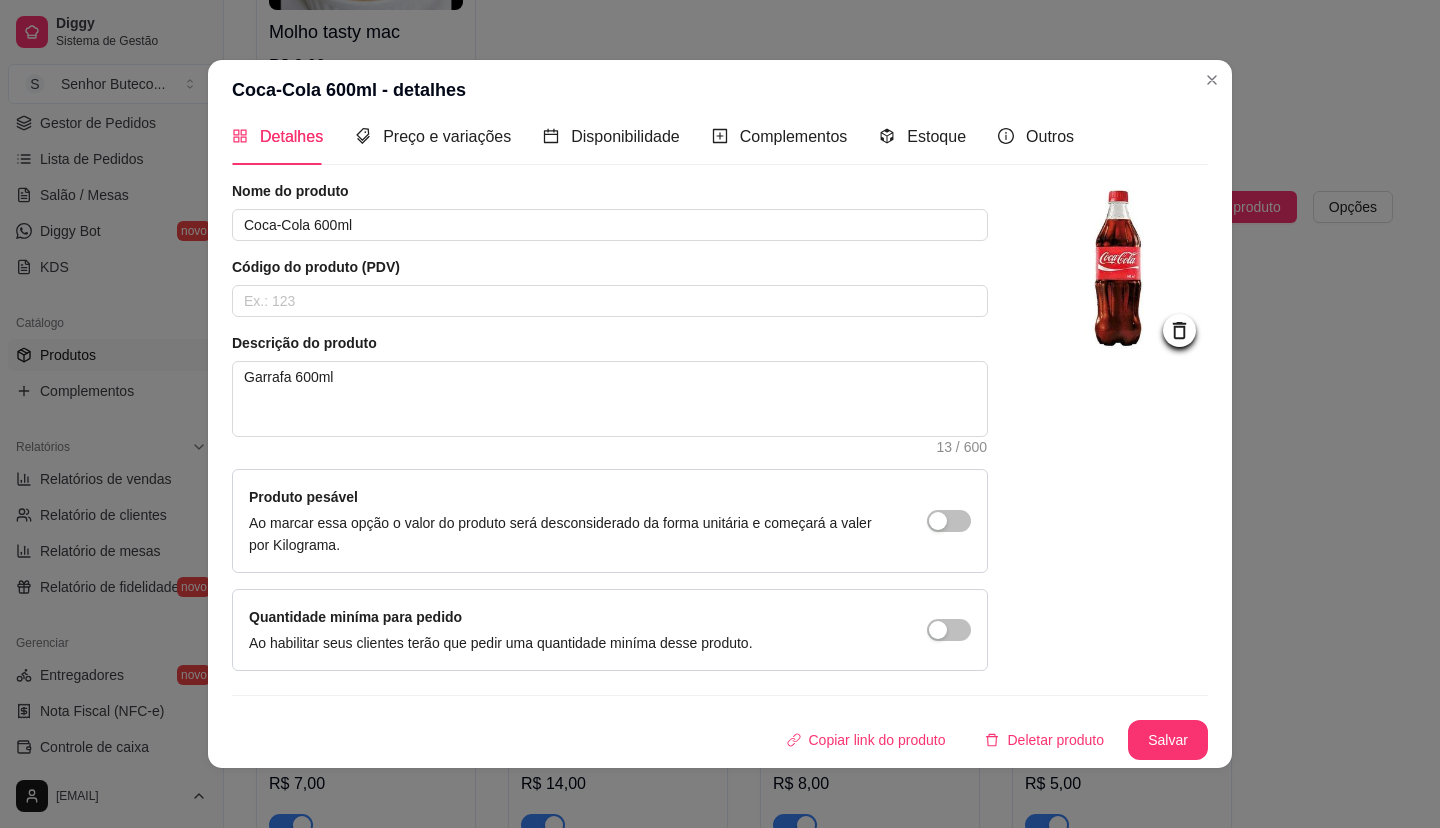 click on "Detalhes Preço e variações Disponibilidade Complementos Estoque Outros Nome do produto Coca-Cola 600ml Código do produto (PDV) Descrição do produto Garrafa 600ml 13 / 600 Produto pesável Ao marcar essa opção o valor do produto será desconsiderado da forma unitária e começará a valer por Kilograma. Quantidade miníma para pedido Ao habilitar seus clientes terão que pedir uma quantidade miníma desse produto. Copiar link do produto Deletar produto Salvar" at bounding box center [720, 444] 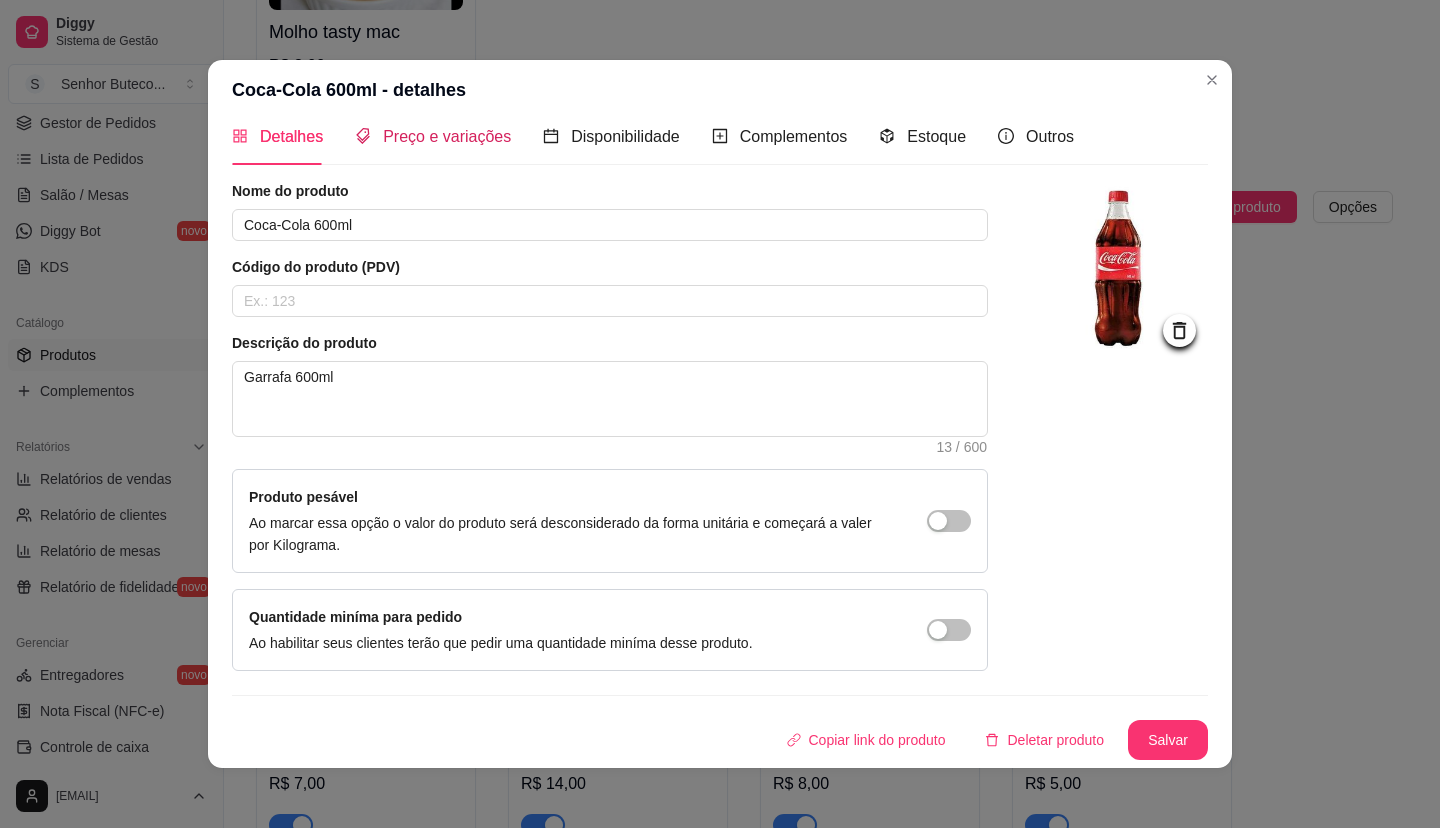 click on "Preço e variações" at bounding box center (447, 136) 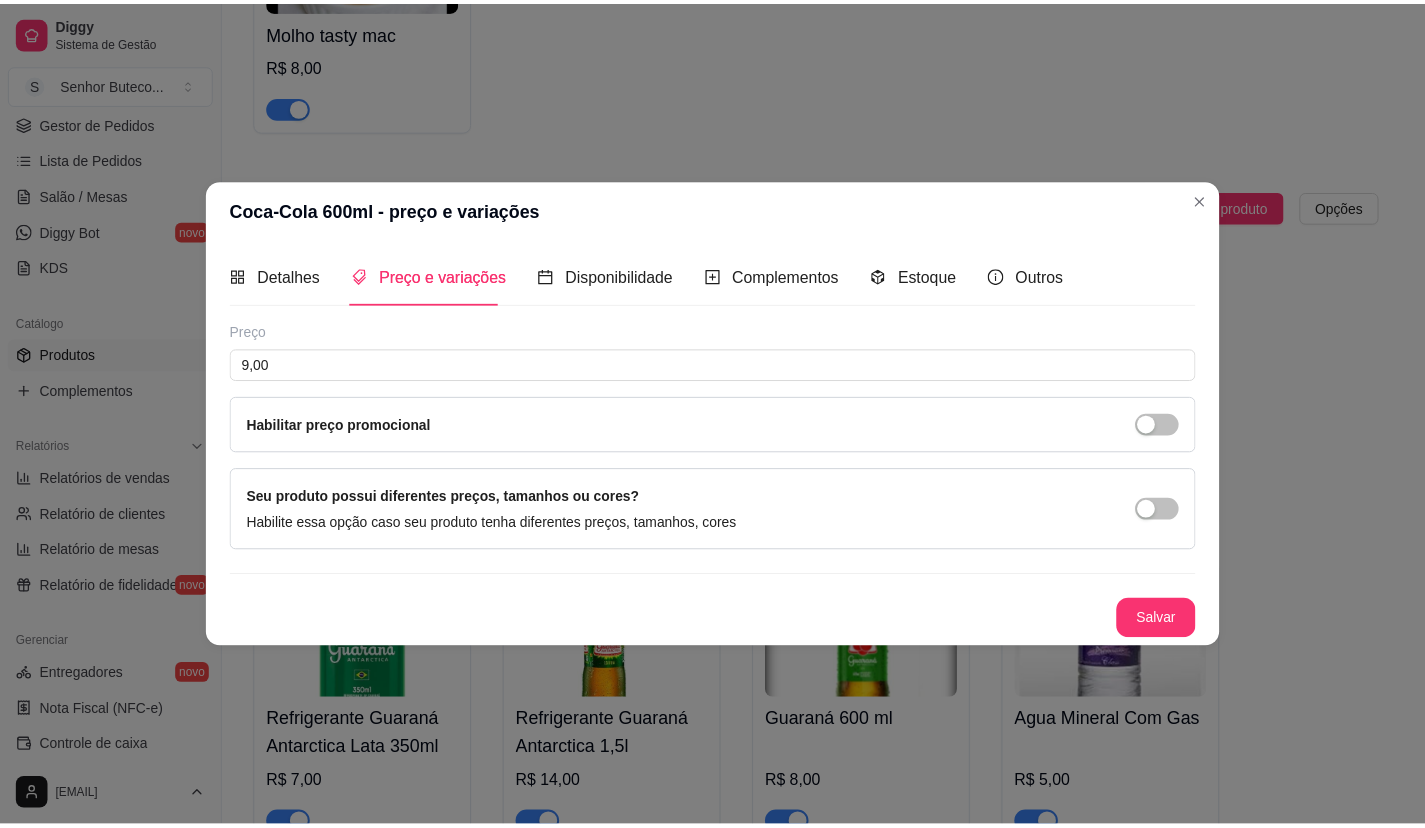 scroll, scrollTop: 0, scrollLeft: 0, axis: both 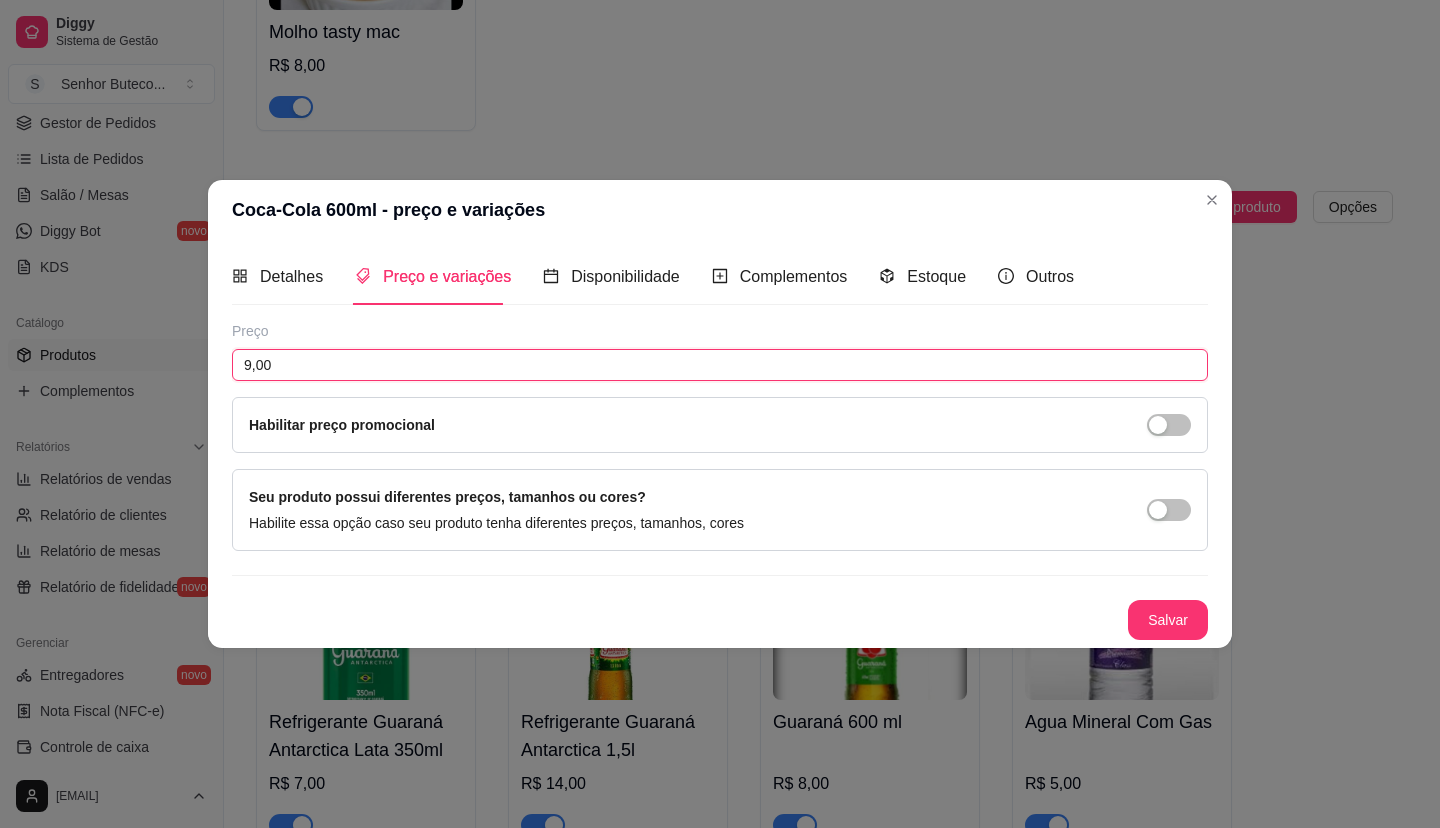 click on "9,00" at bounding box center [720, 365] 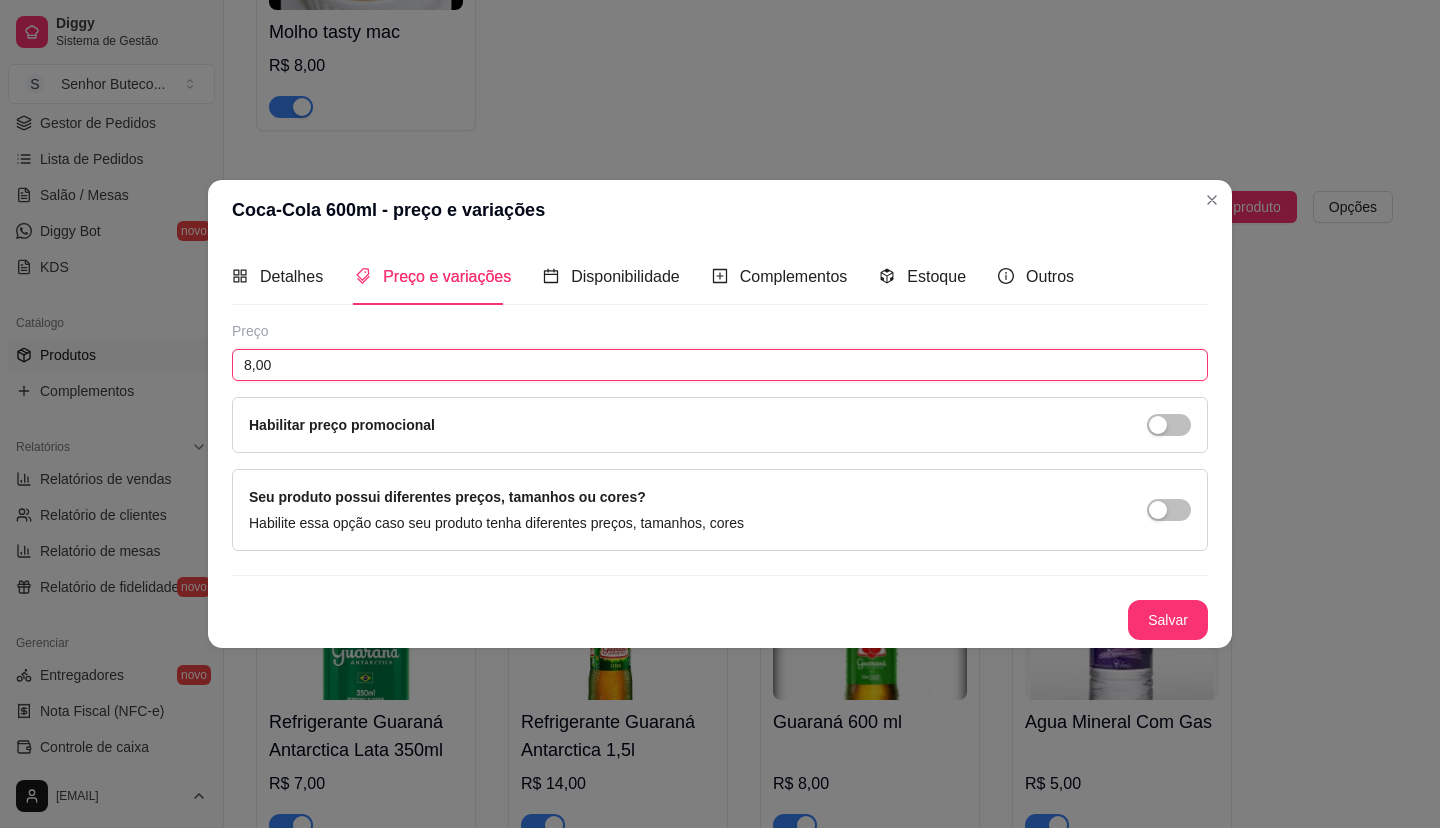 type on "8,00" 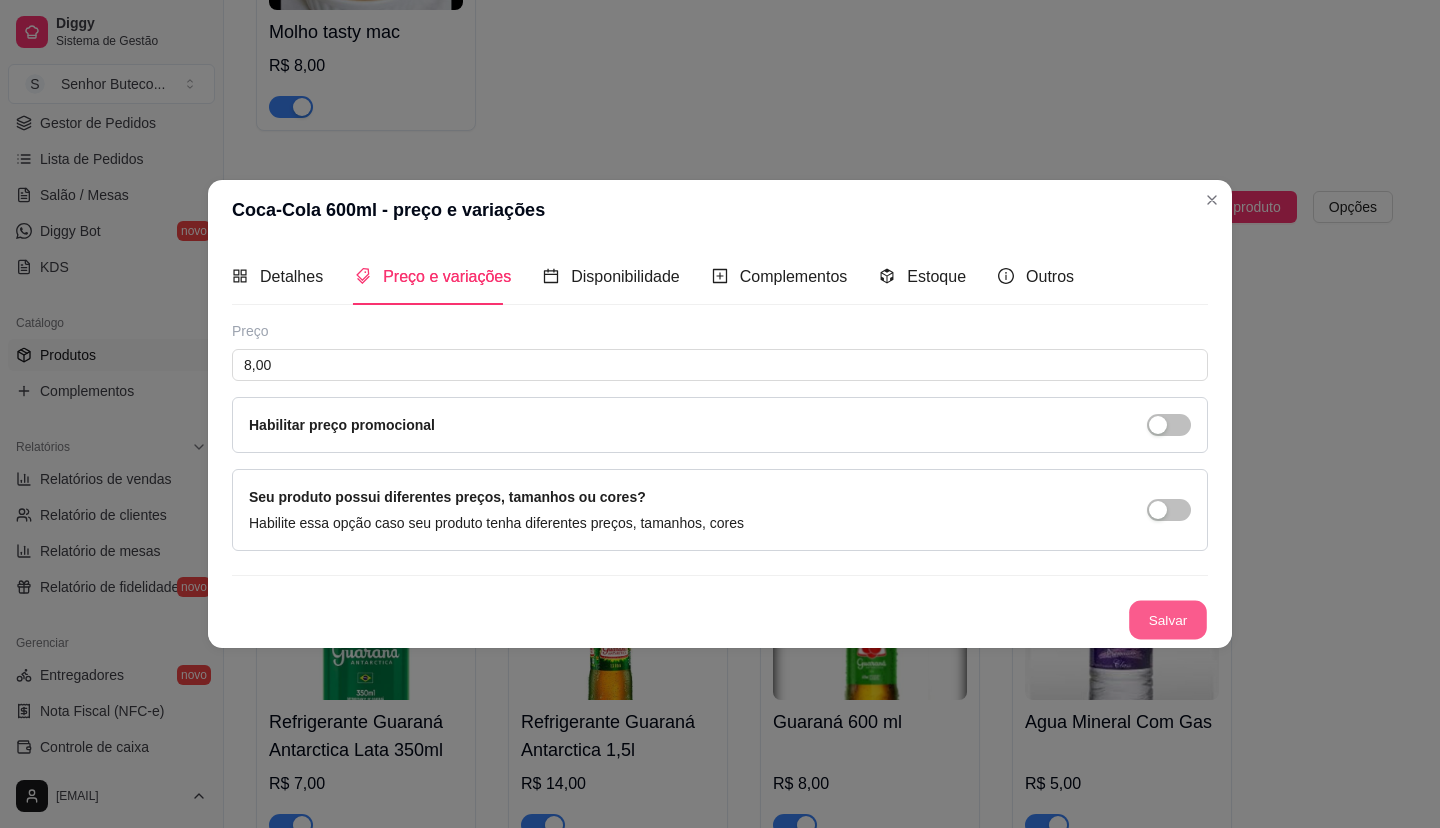 click on "Salvar" at bounding box center (1168, 620) 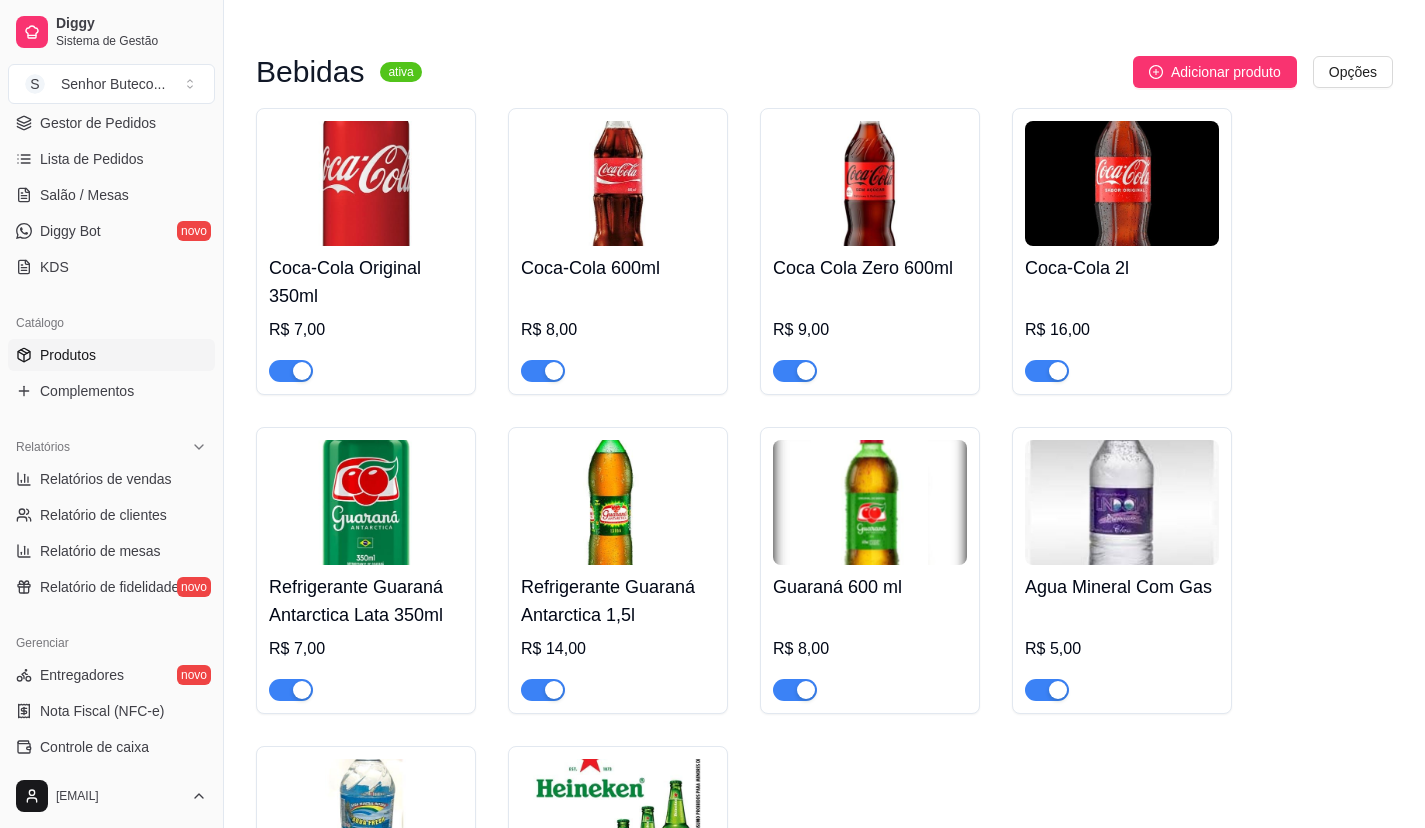 scroll, scrollTop: 4800, scrollLeft: 0, axis: vertical 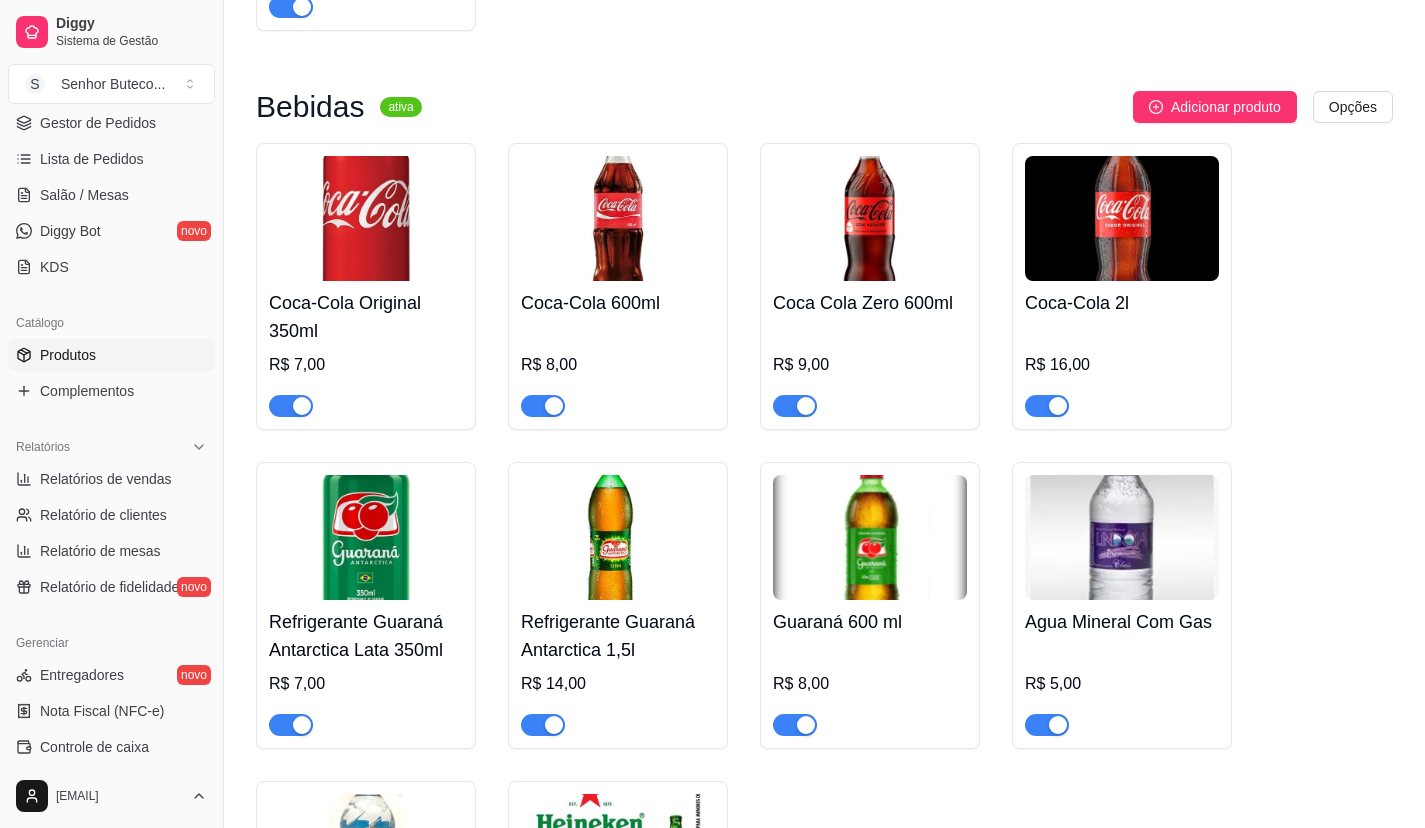 click on "Coca Cola Zero 600ml" at bounding box center [870, 303] 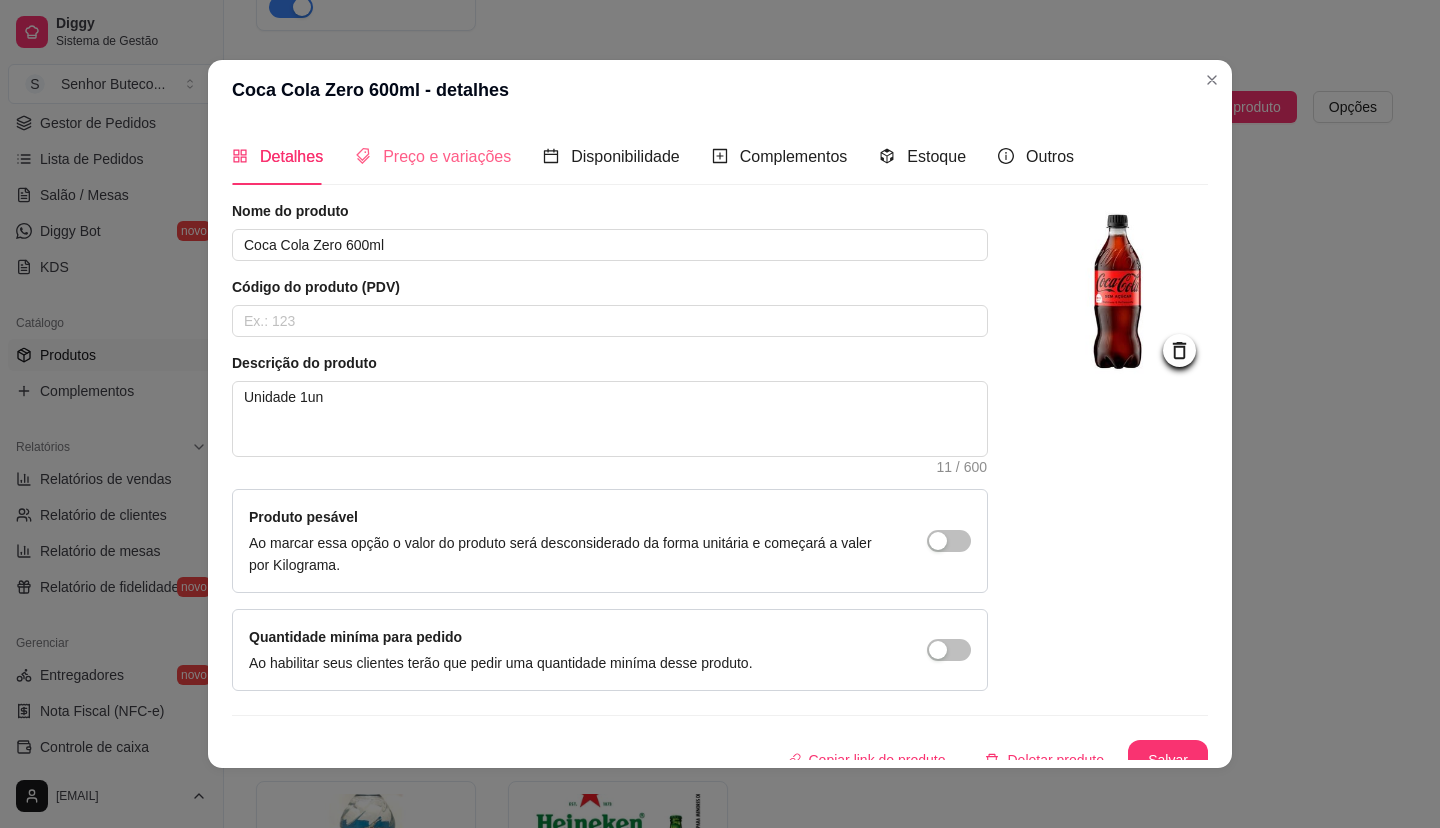 click on "Preço e variações" at bounding box center [433, 156] 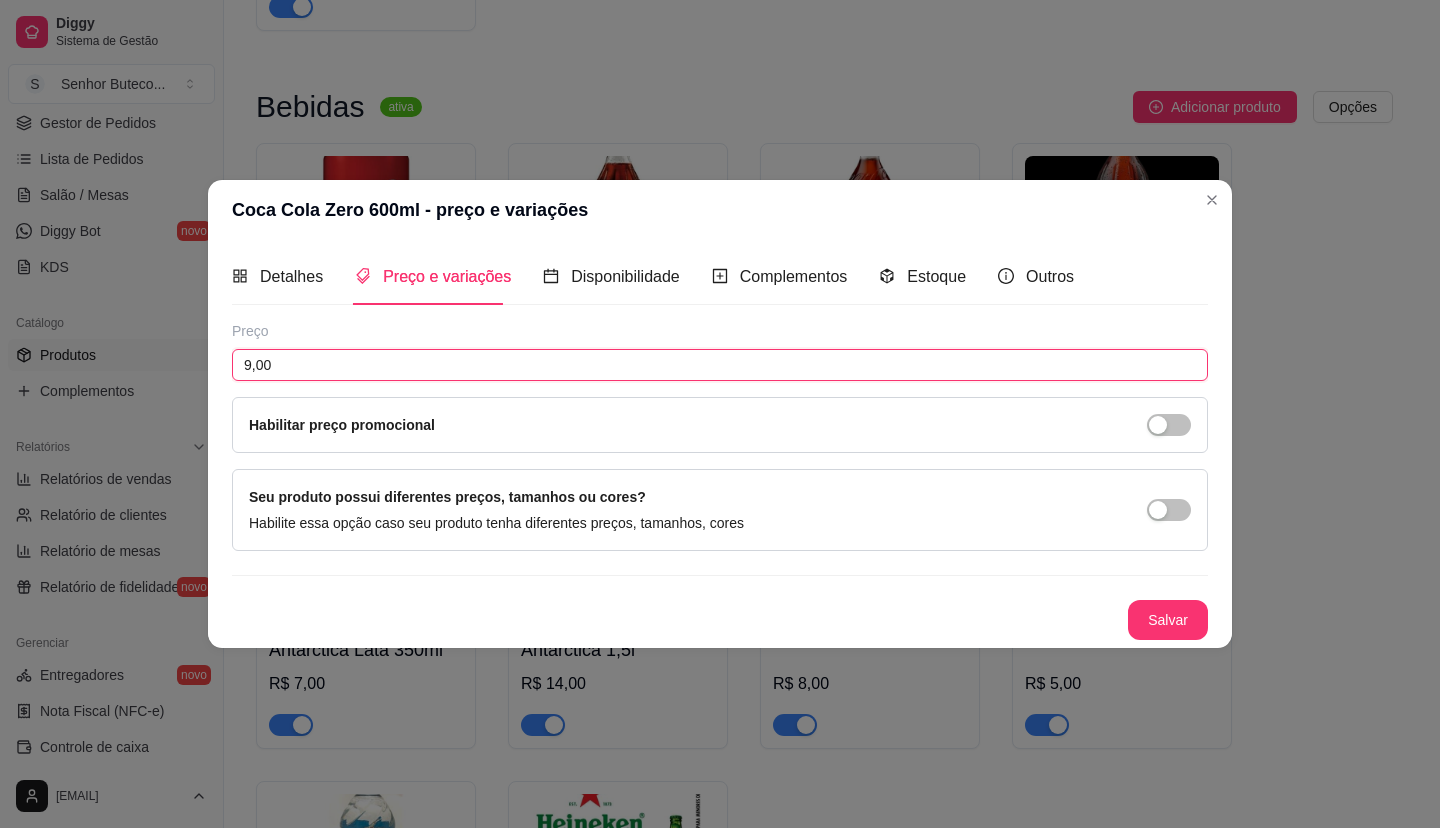 click on "9,00" at bounding box center [720, 365] 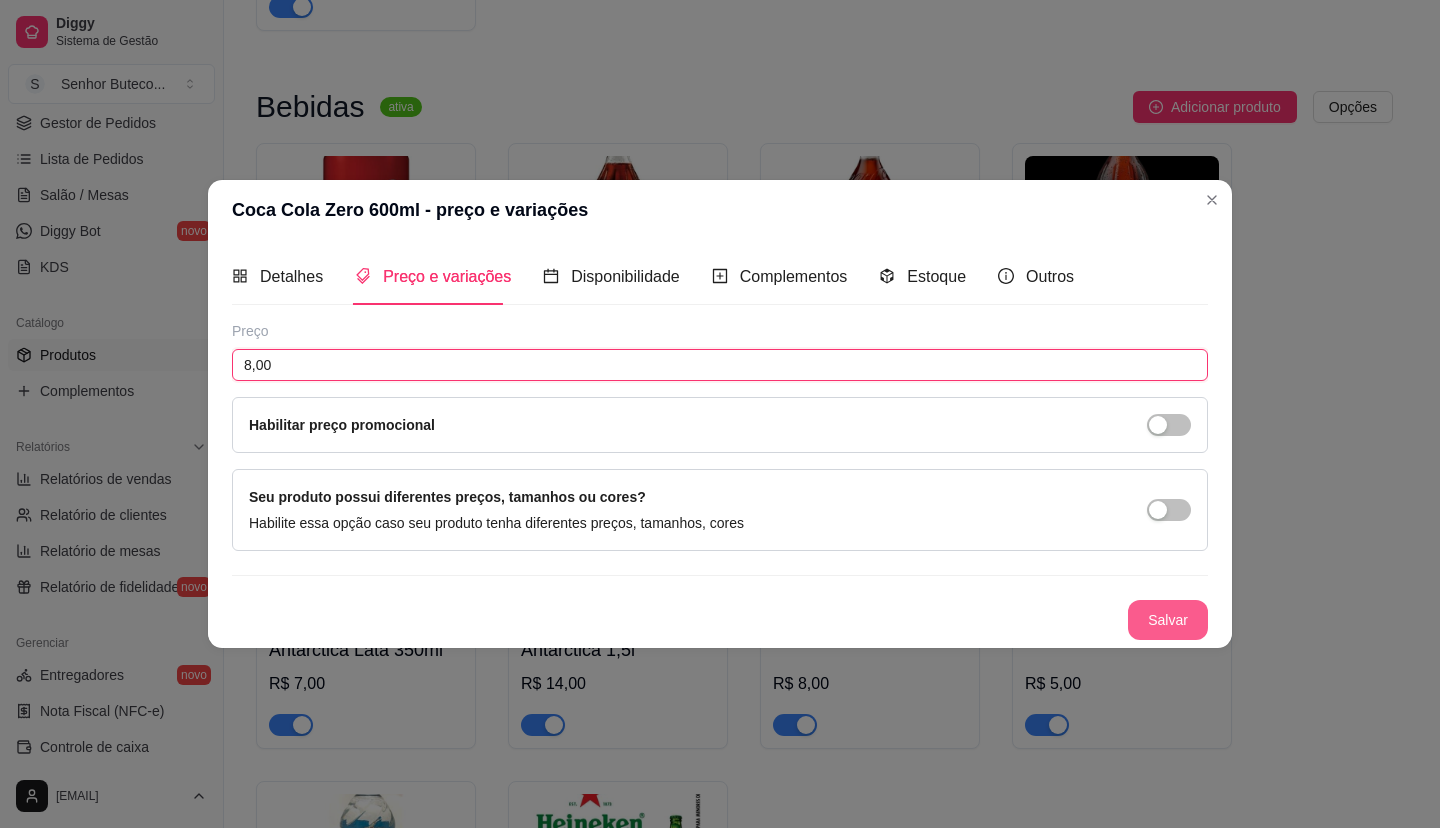 type on "8,00" 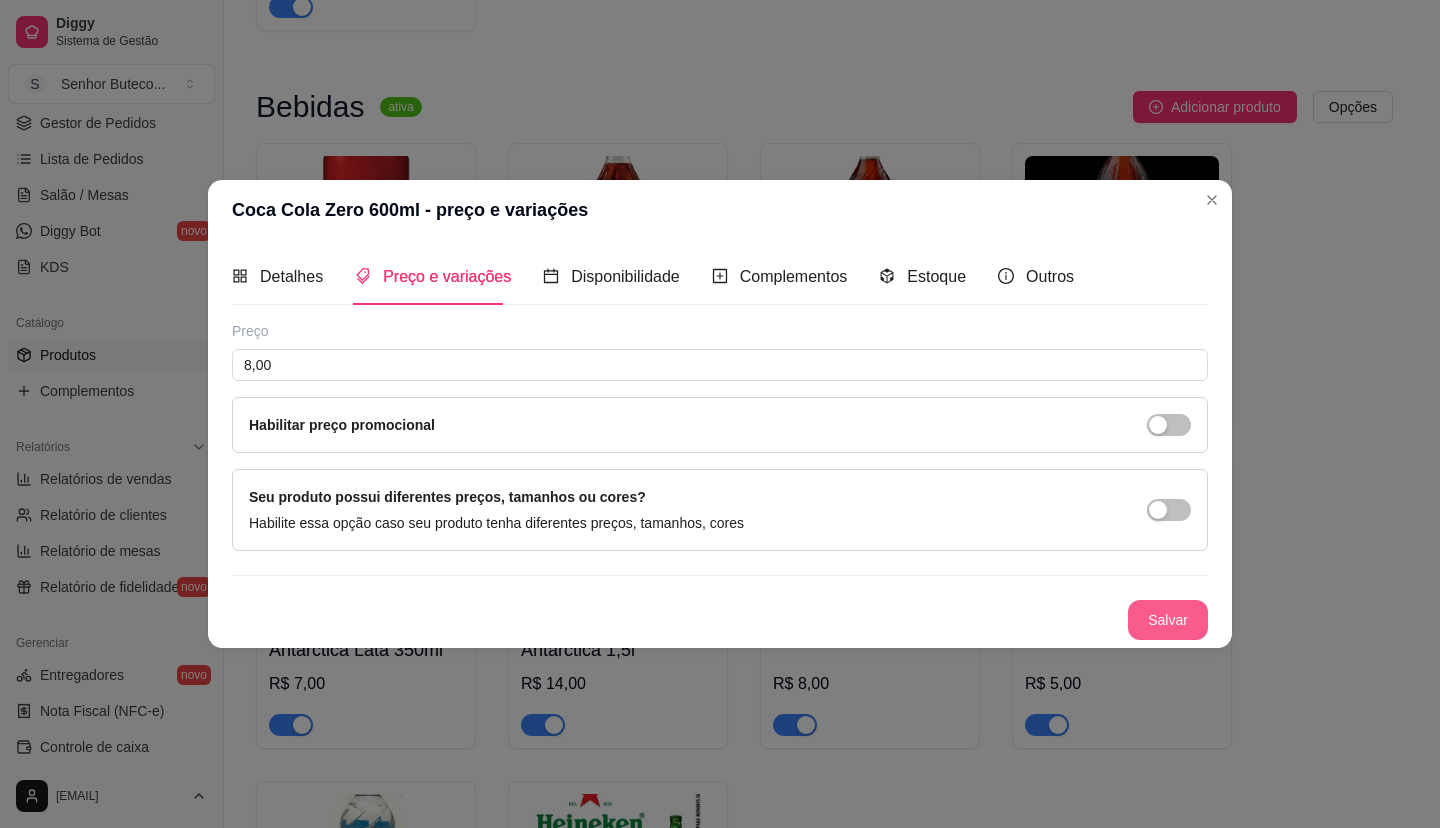 click on "Salvar" at bounding box center (1168, 620) 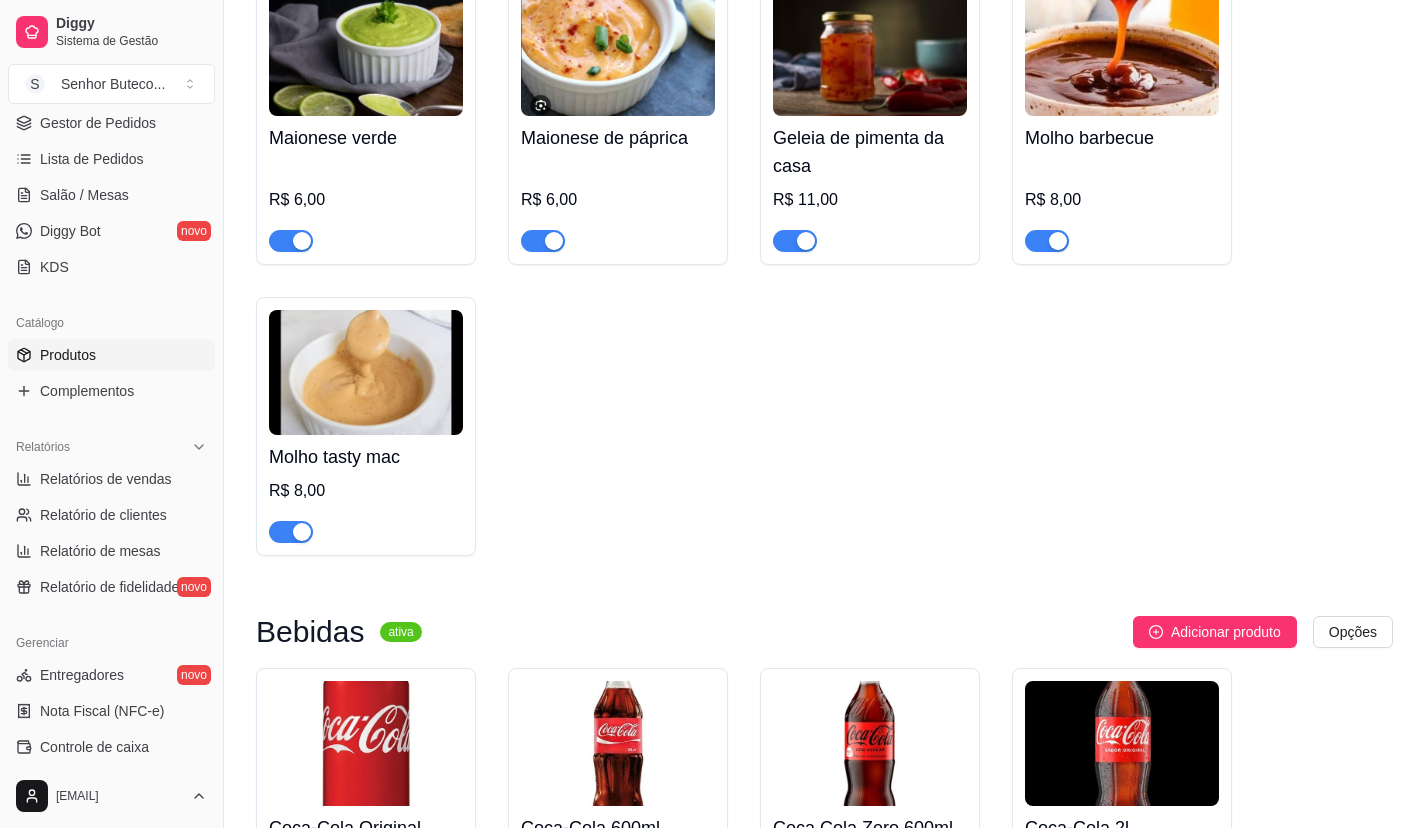 scroll, scrollTop: 4500, scrollLeft: 0, axis: vertical 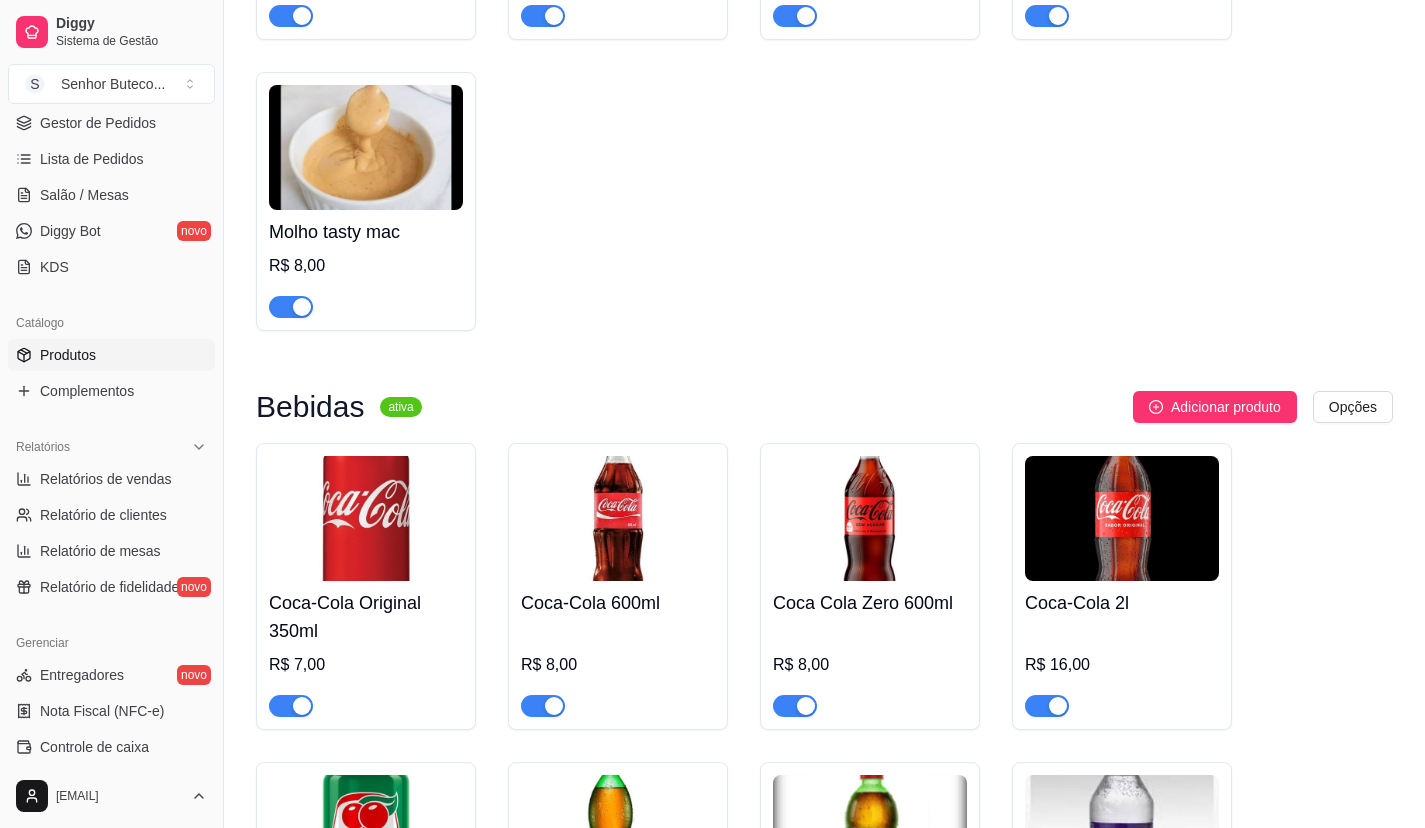 click at bounding box center (366, 697) 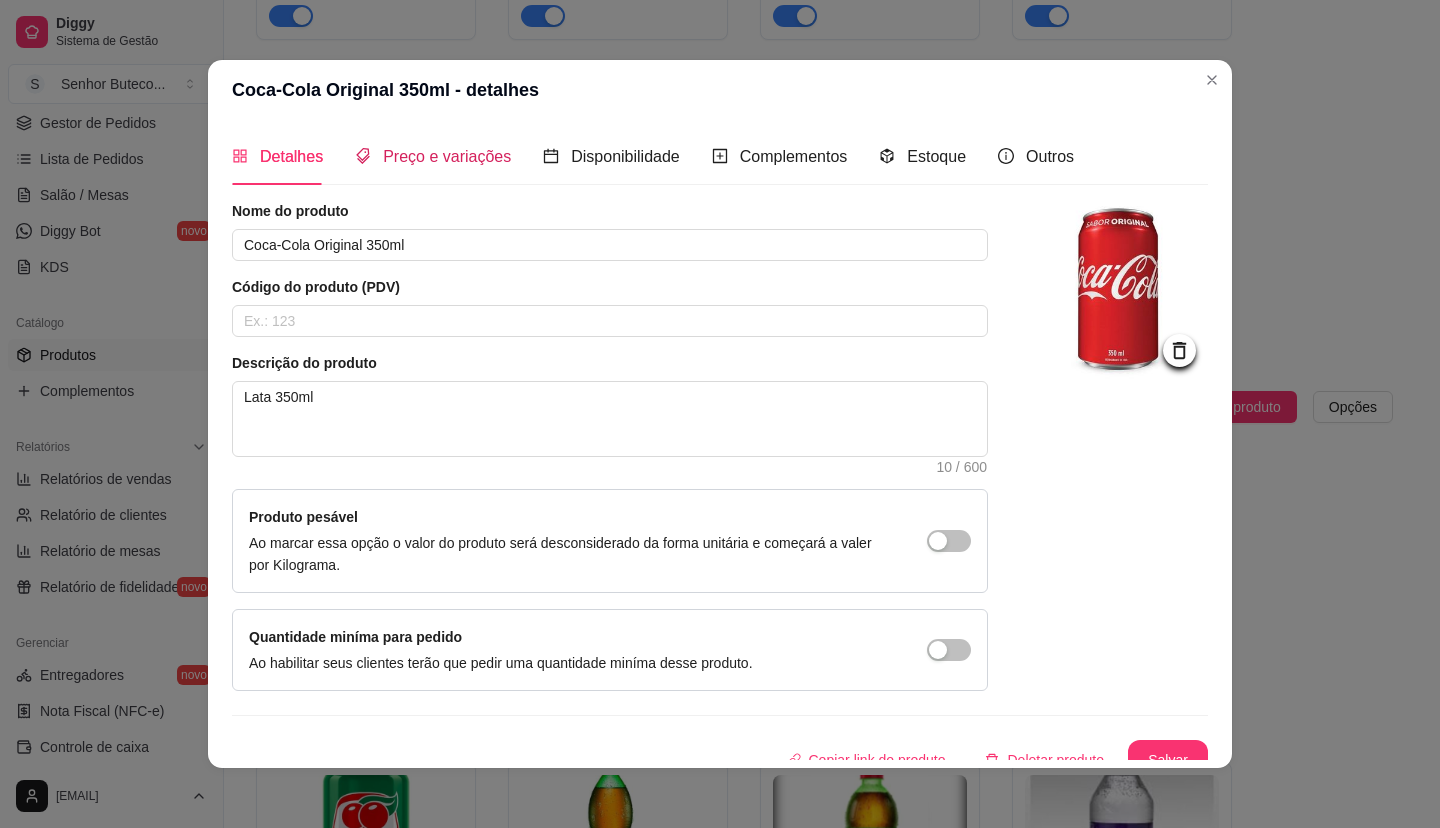 click on "Preço e variações" at bounding box center [447, 156] 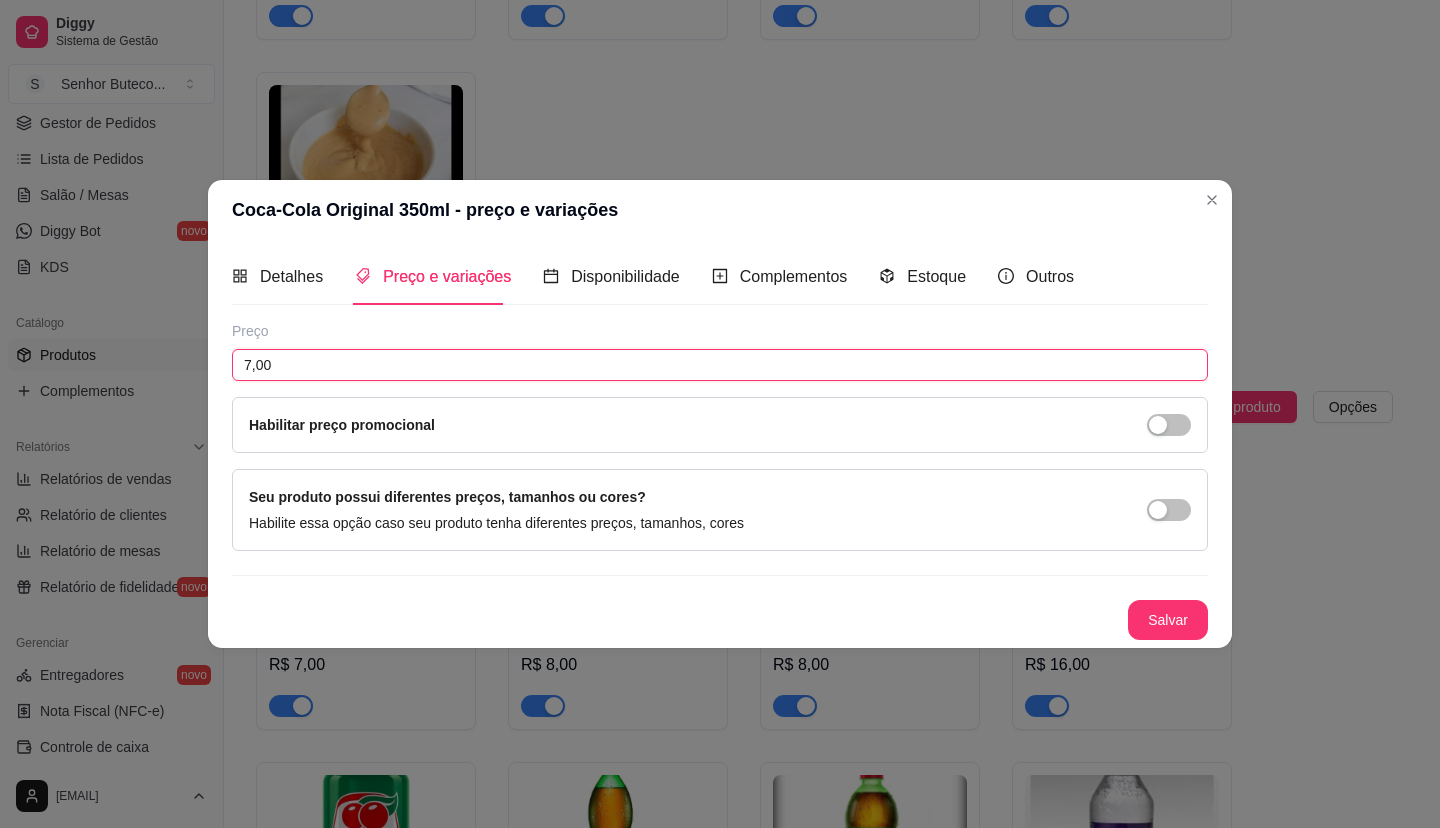 drag, startPoint x: 318, startPoint y: 367, endPoint x: 197, endPoint y: 367, distance: 121 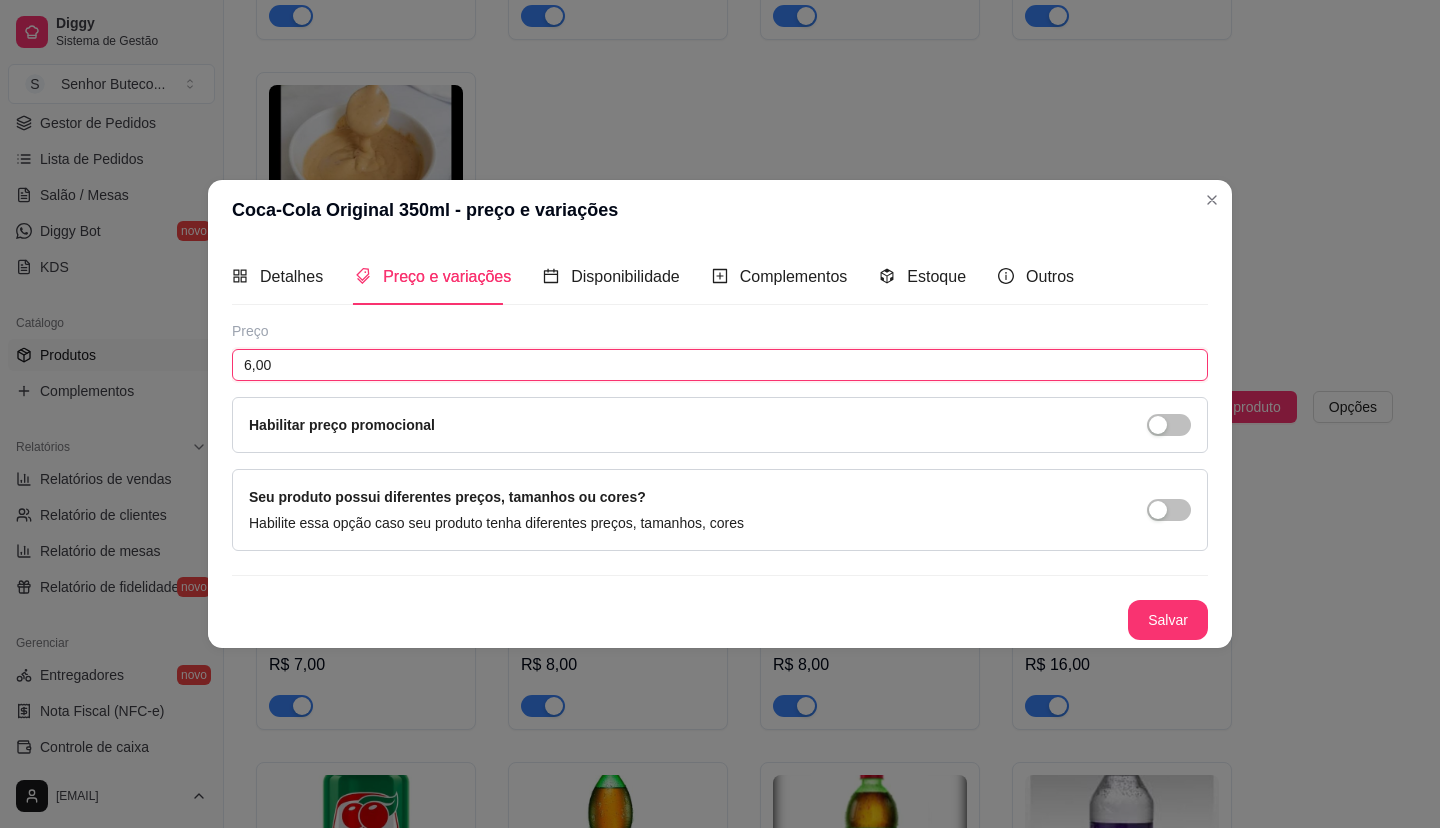 type on "6,00" 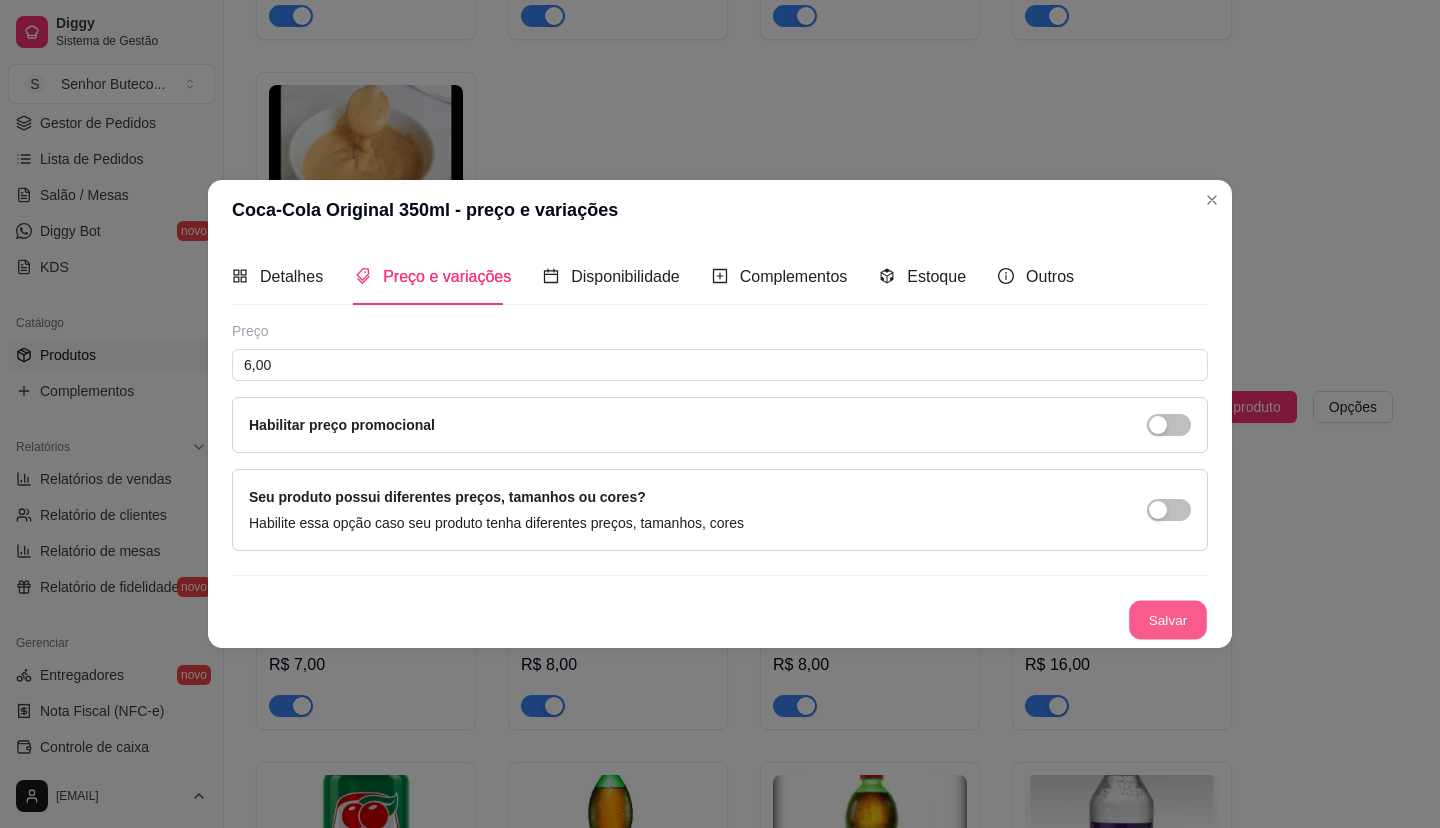 click on "Salvar" at bounding box center (1168, 620) 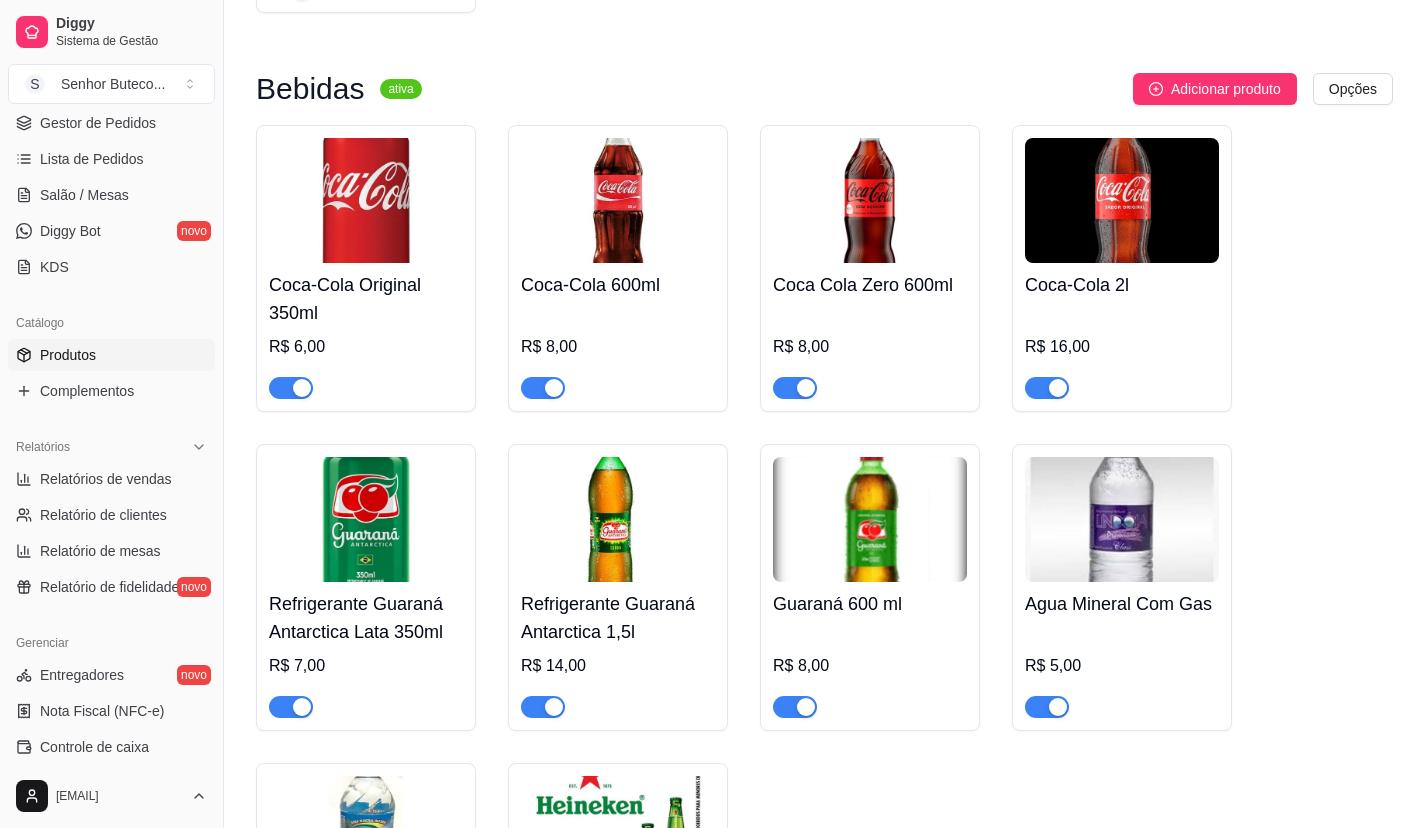 scroll, scrollTop: 4900, scrollLeft: 0, axis: vertical 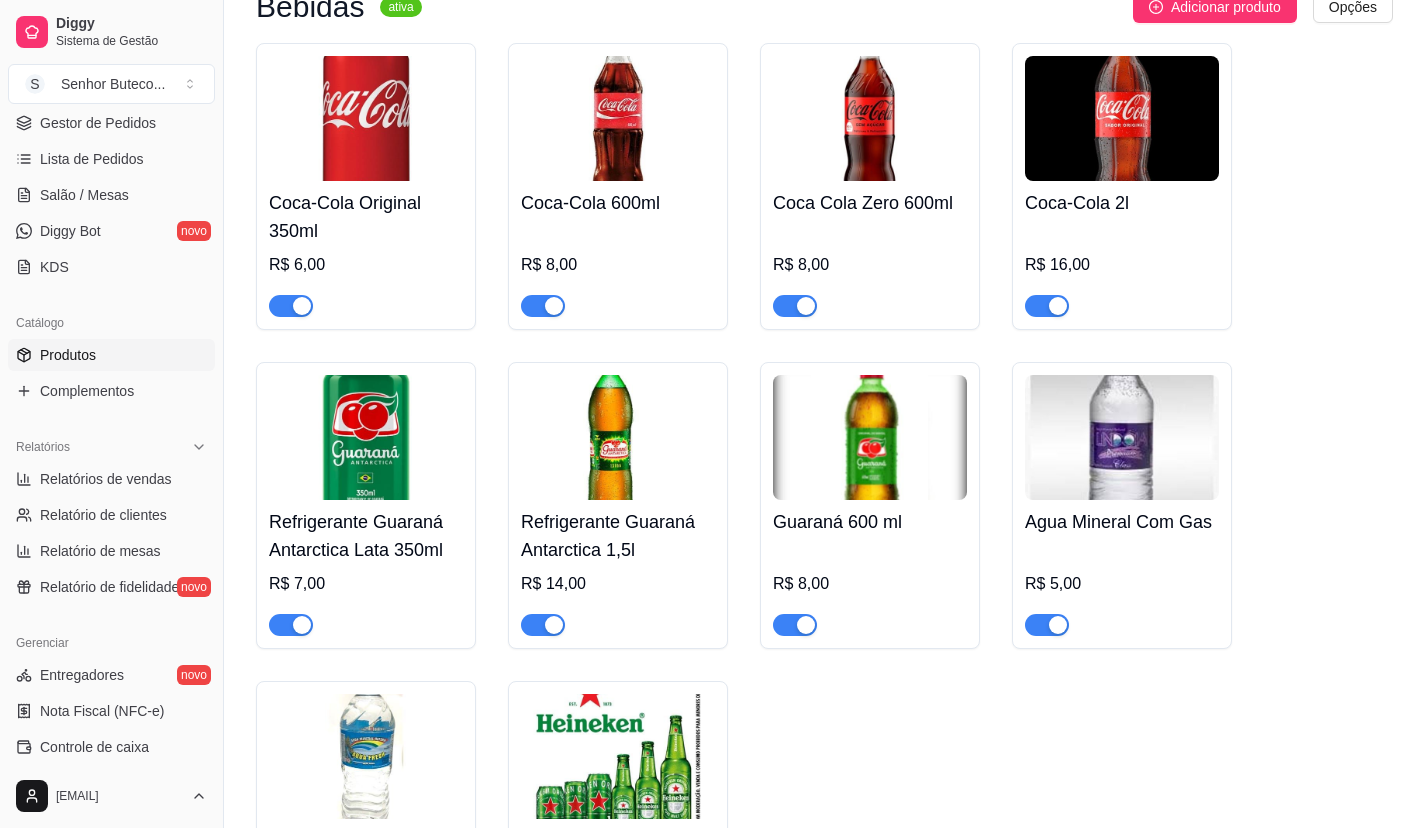 click at bounding box center [366, 616] 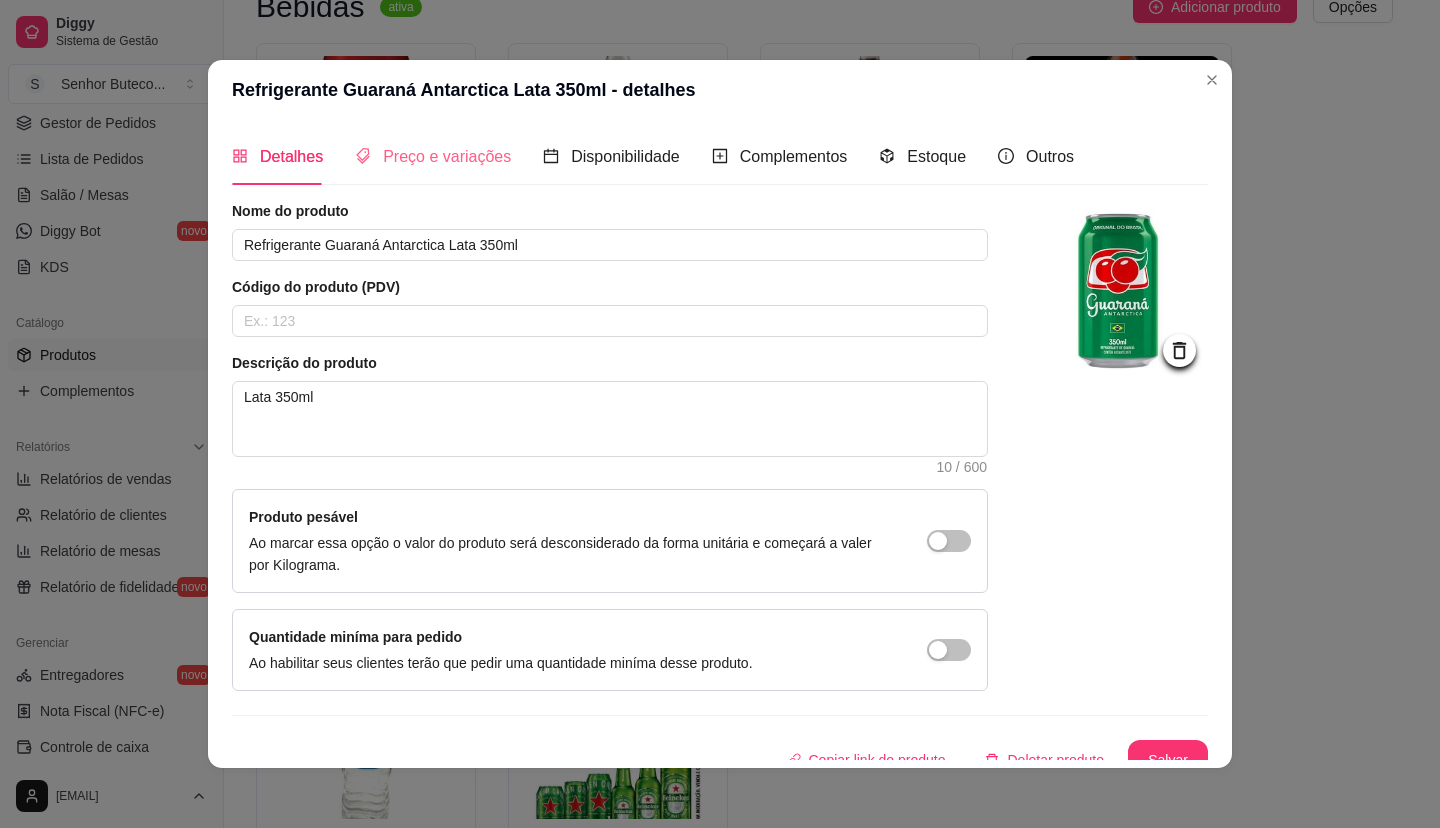 click on "Preço e variações" at bounding box center (433, 156) 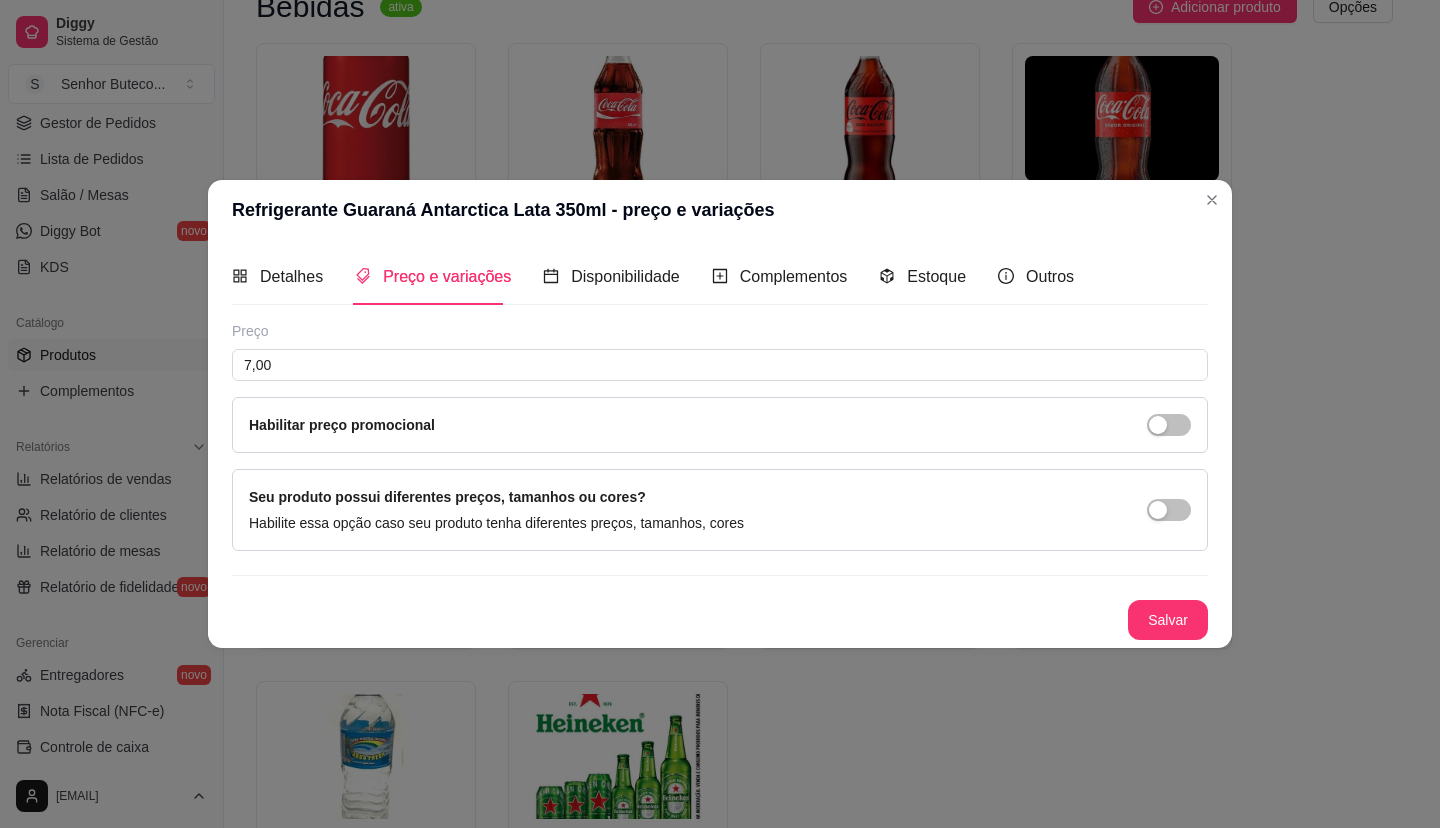 type 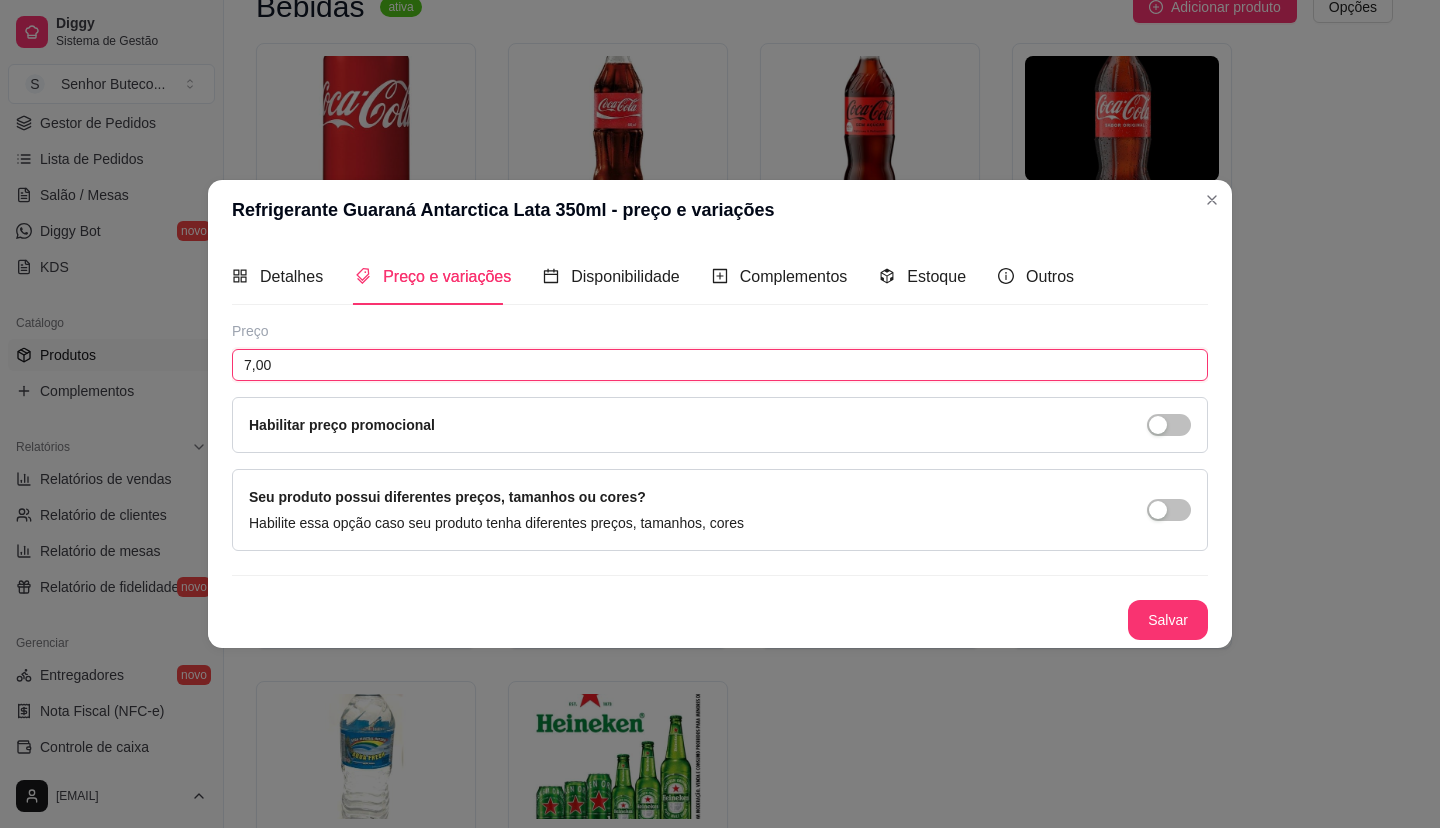drag, startPoint x: 324, startPoint y: 368, endPoint x: 191, endPoint y: 368, distance: 133 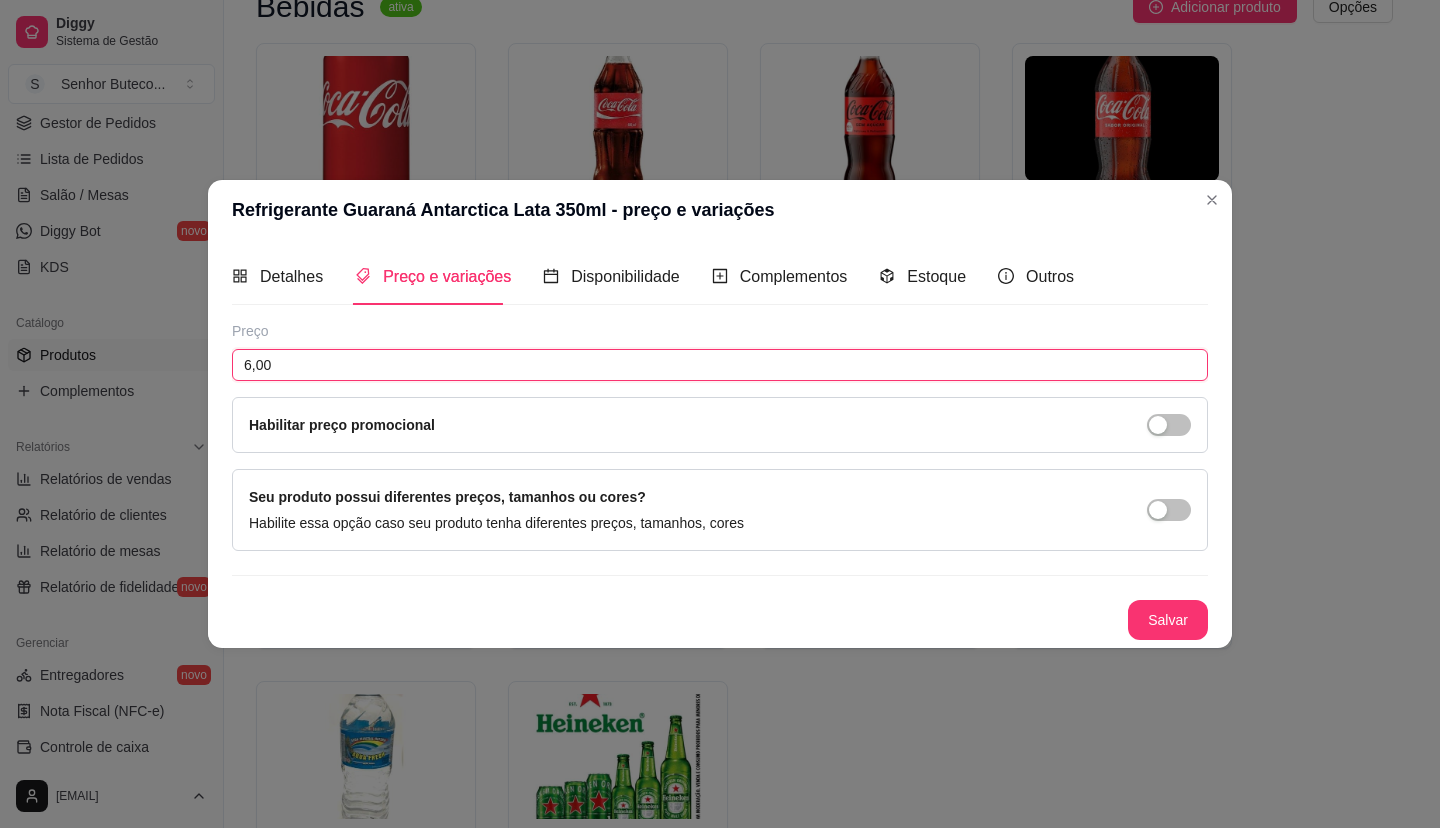 type on "6,00" 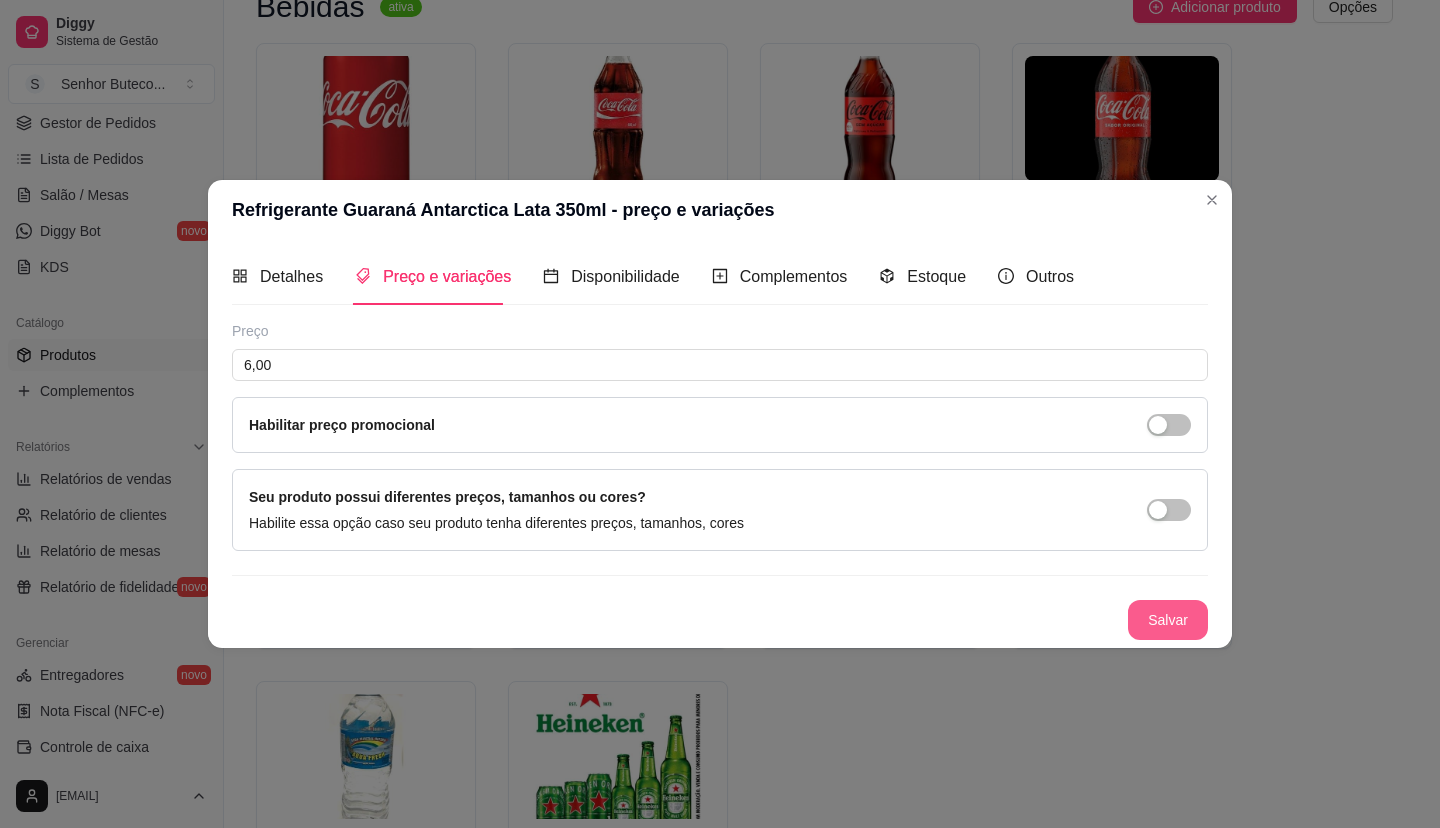 click on "Salvar" at bounding box center [1168, 620] 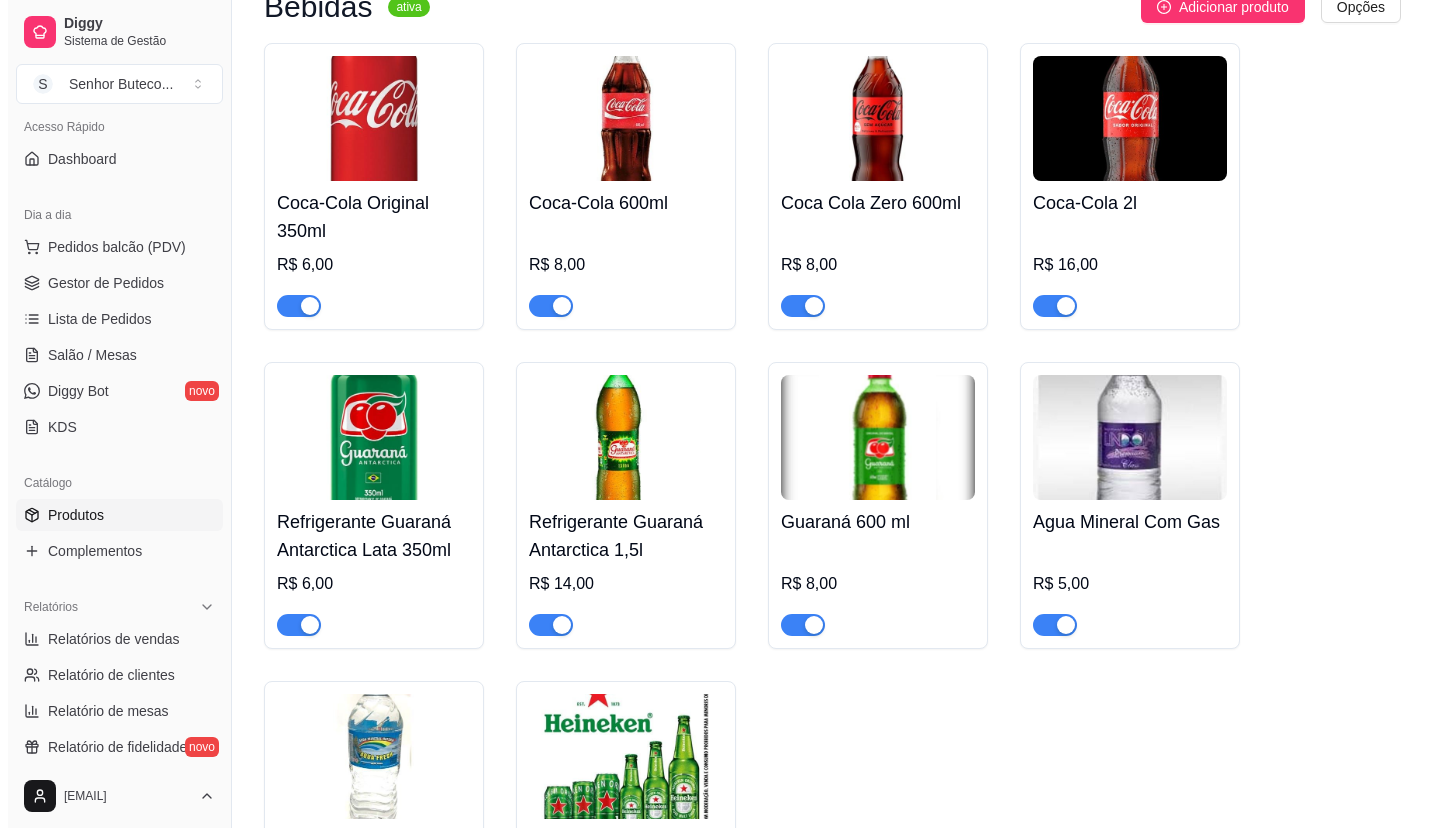scroll, scrollTop: 0, scrollLeft: 0, axis: both 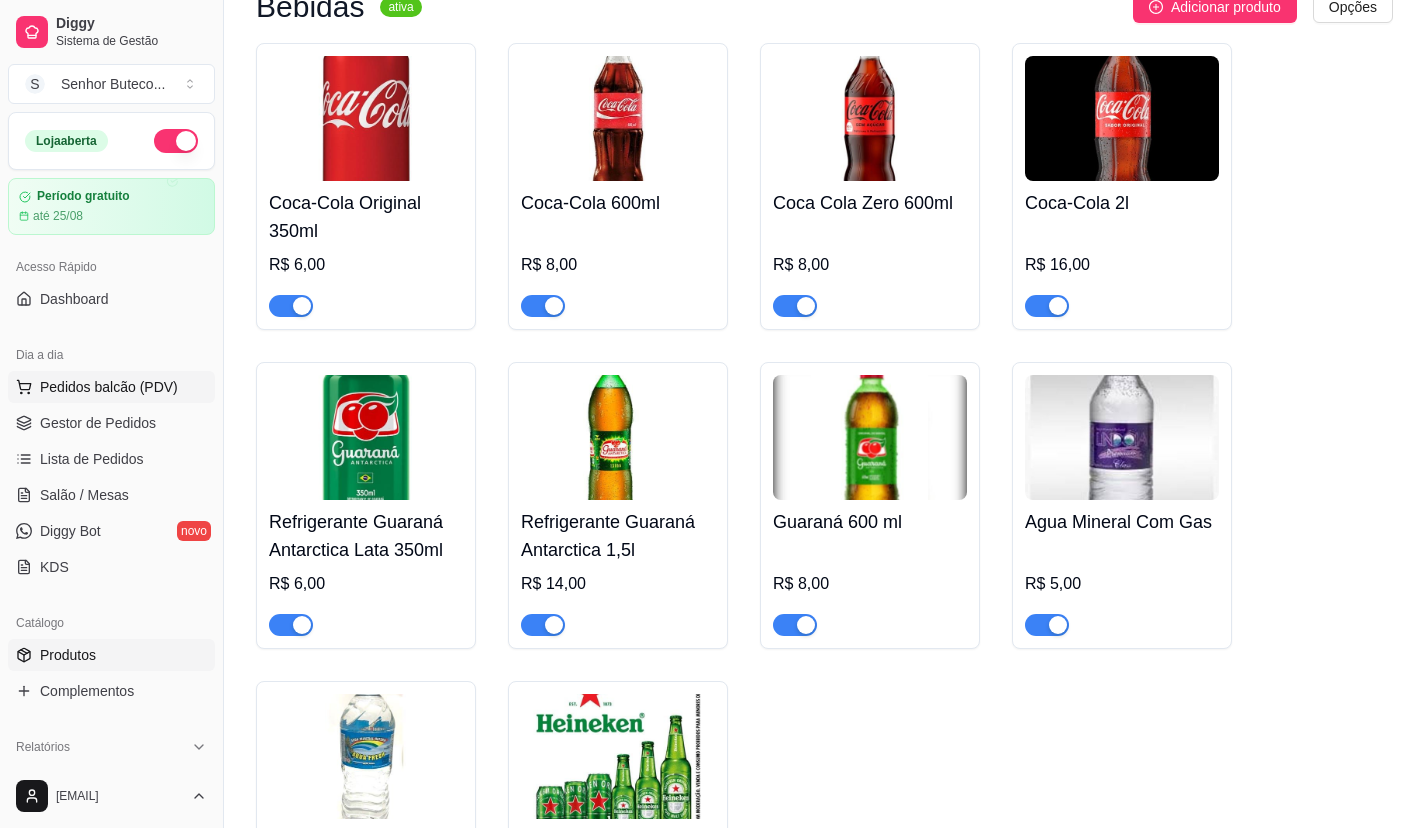 click on "Pedidos balcão (PDV)" at bounding box center (109, 387) 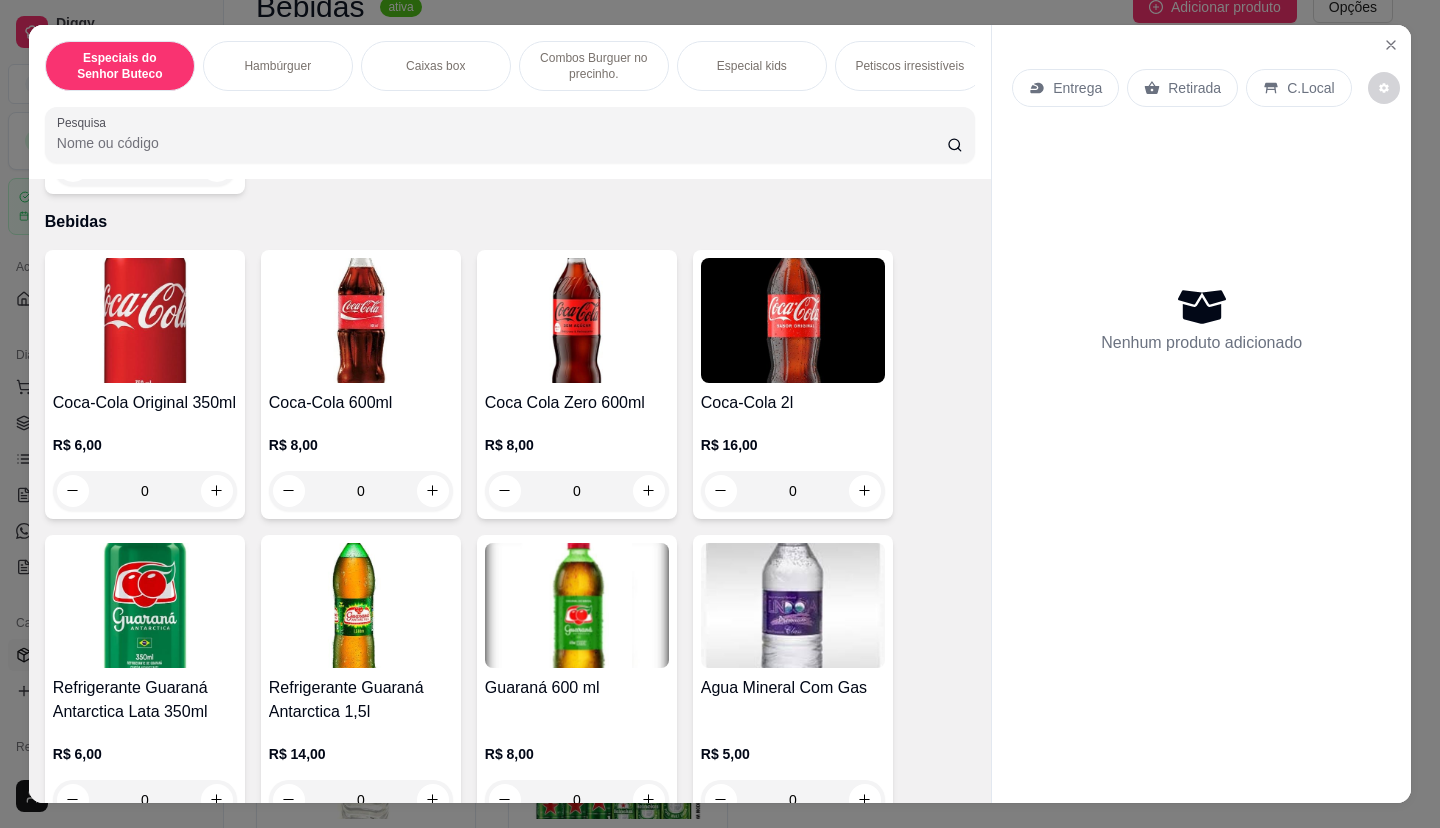 scroll, scrollTop: 4664, scrollLeft: 0, axis: vertical 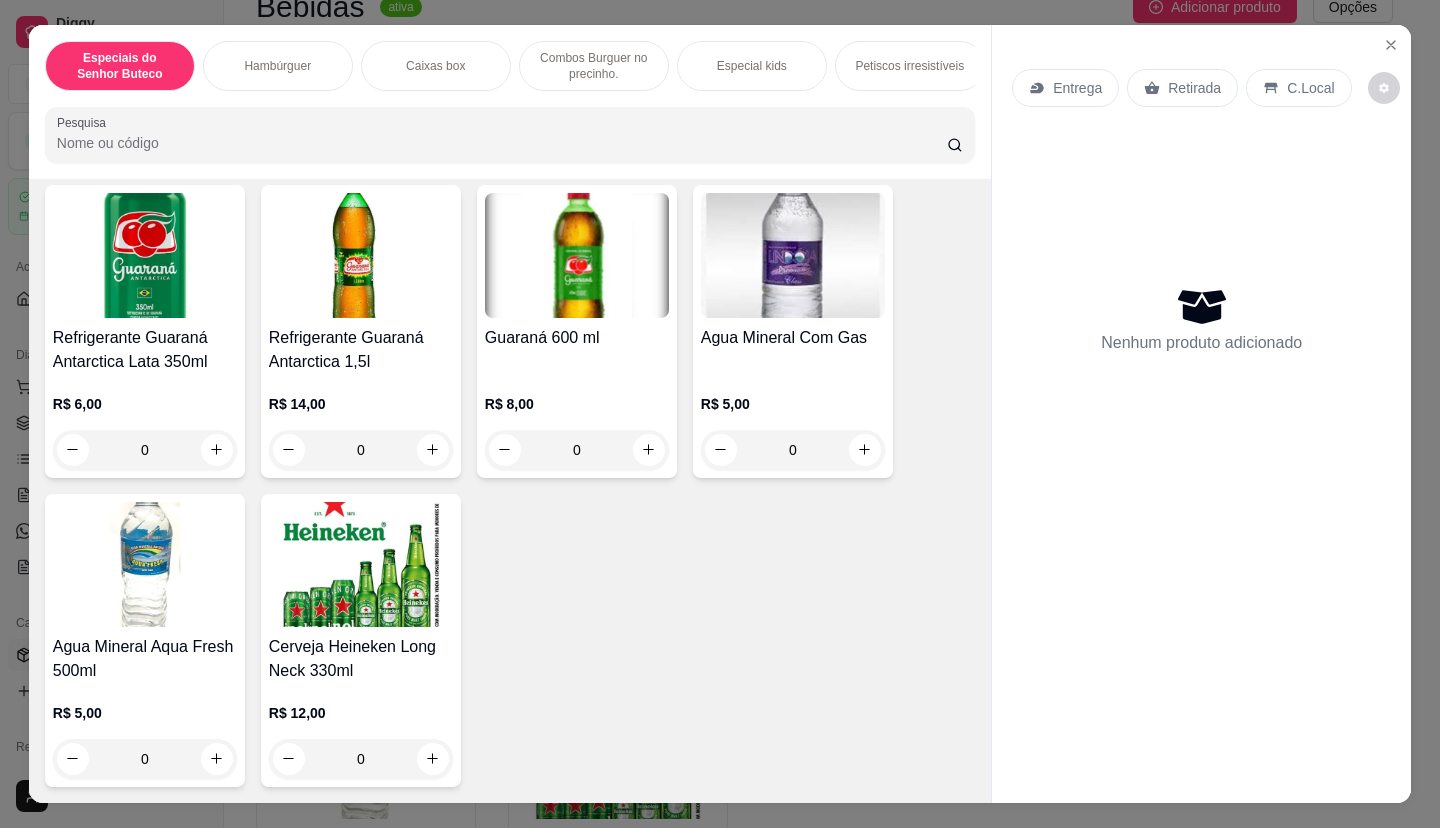 click at bounding box center (145, 564) 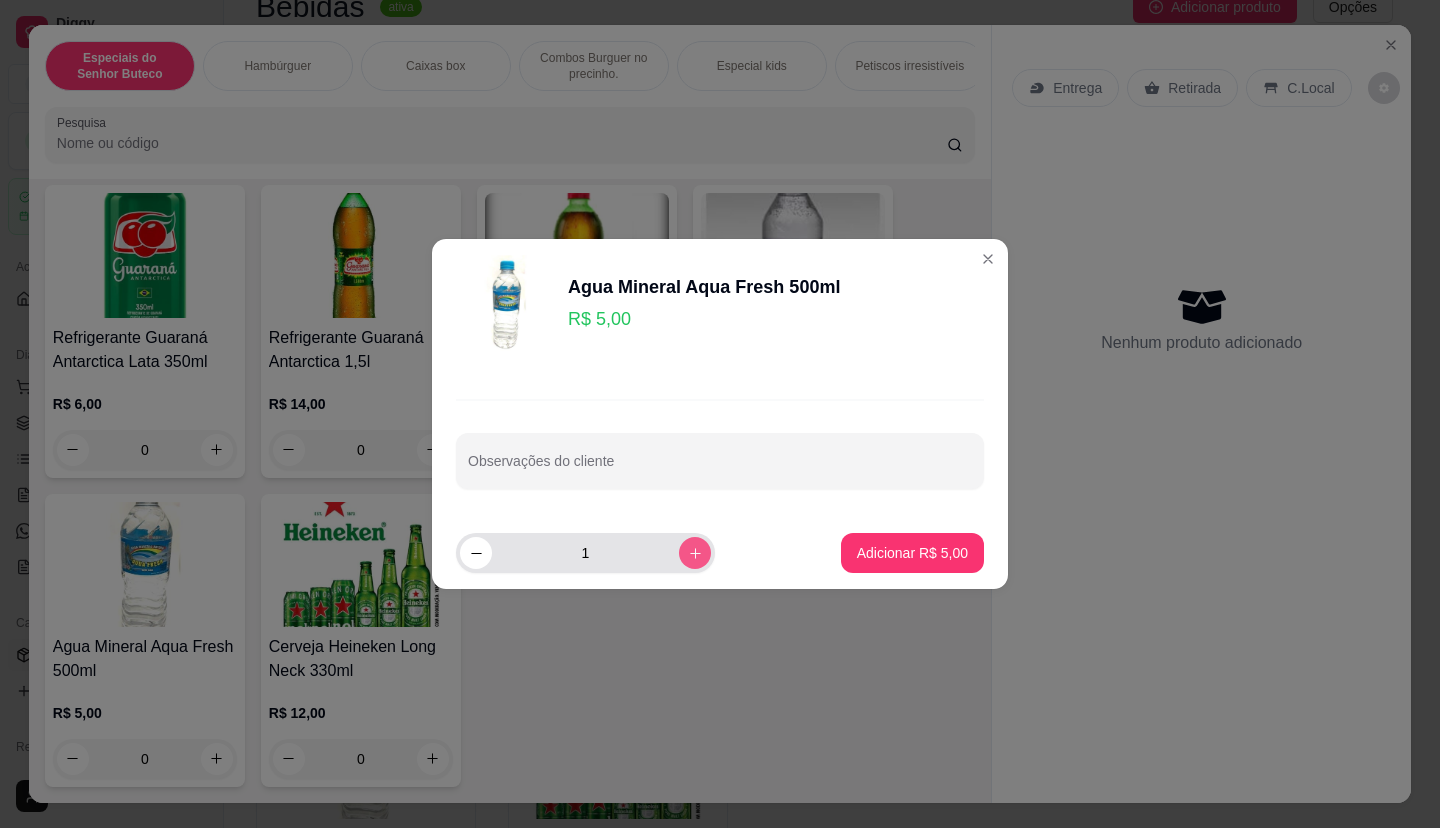 click at bounding box center (695, 553) 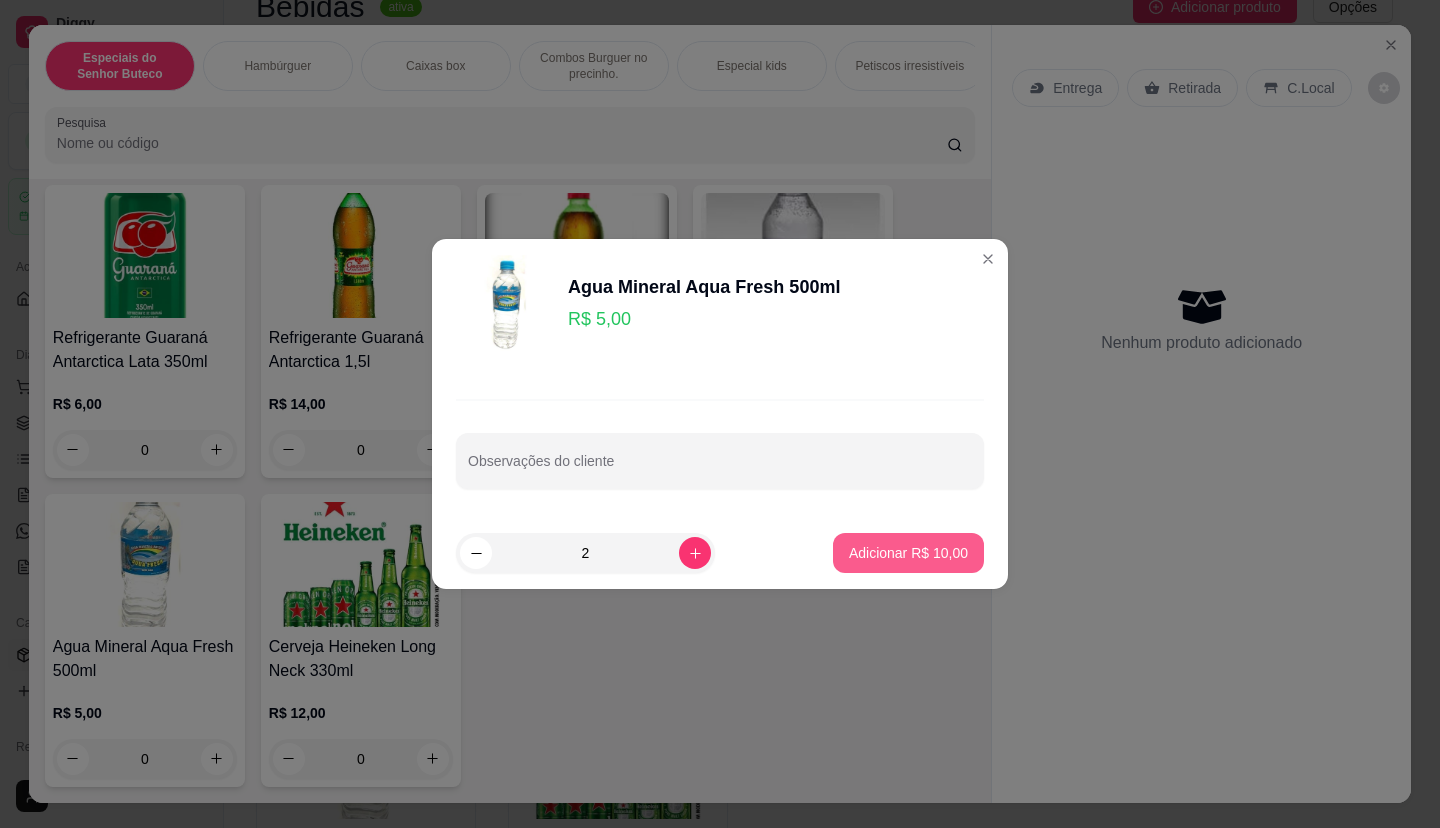 click on "Adicionar   R$ 10,00" at bounding box center [908, 553] 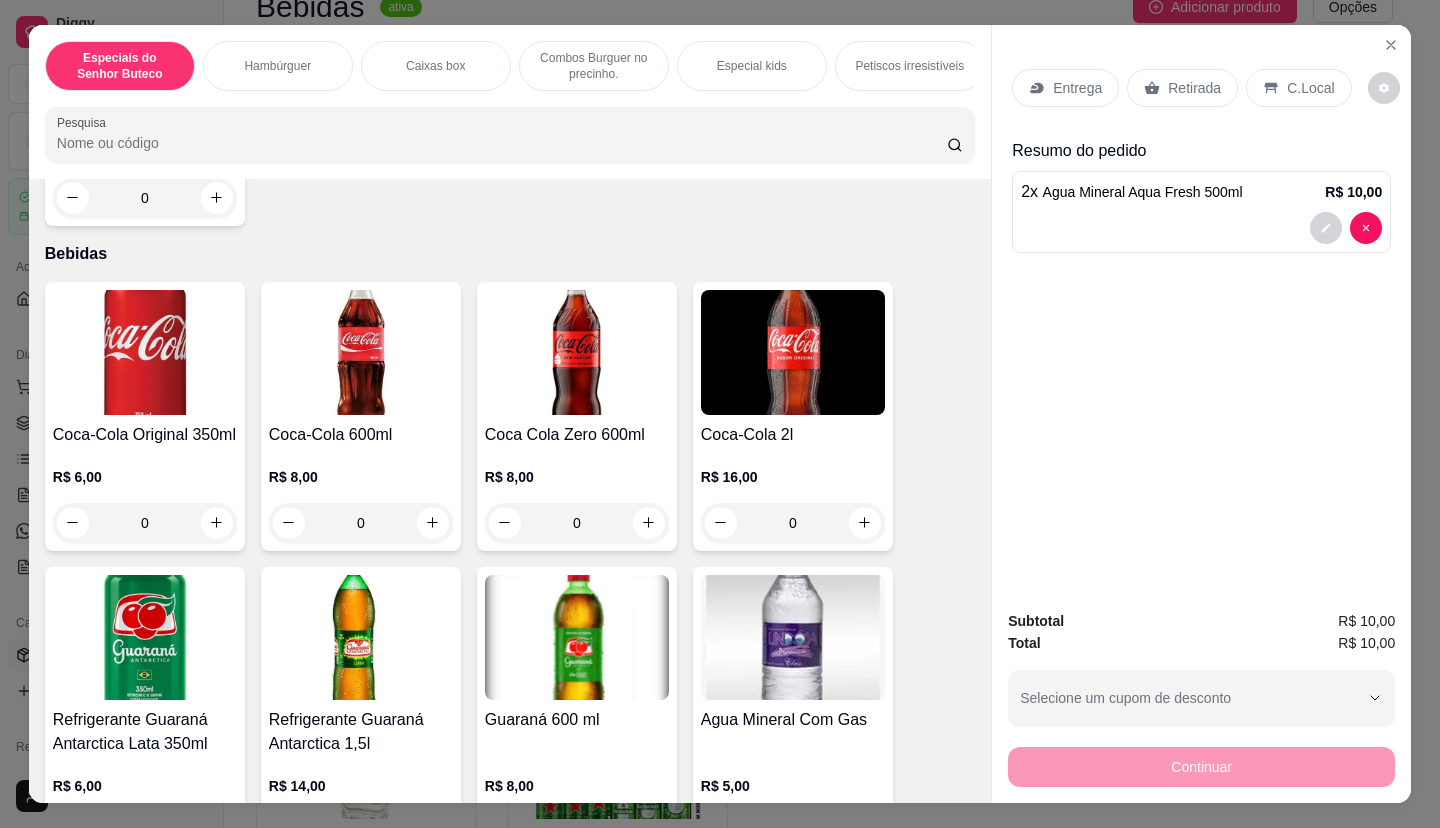 scroll, scrollTop: 4264, scrollLeft: 0, axis: vertical 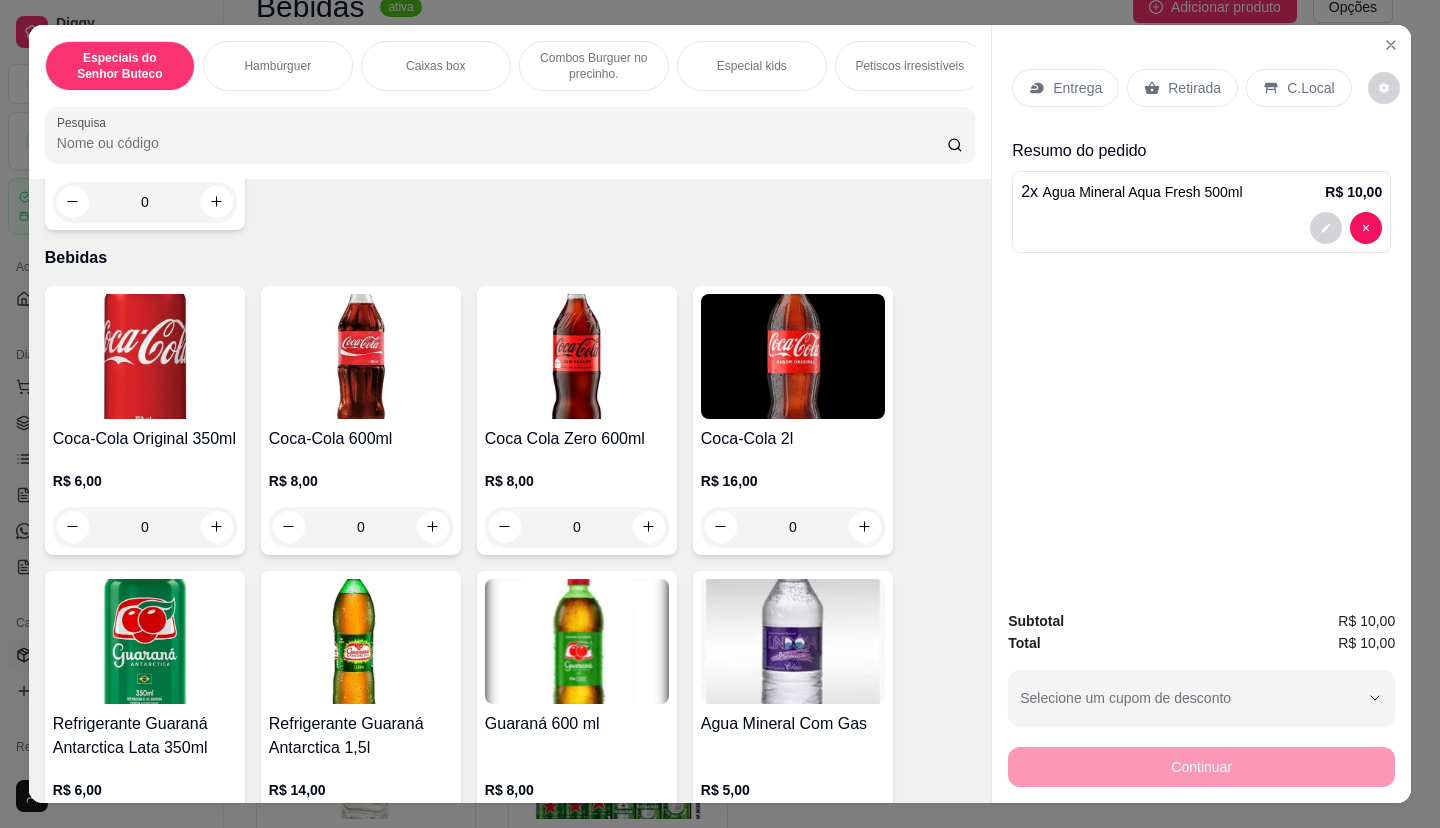 click on "R$ 8,00 0" at bounding box center (361, 499) 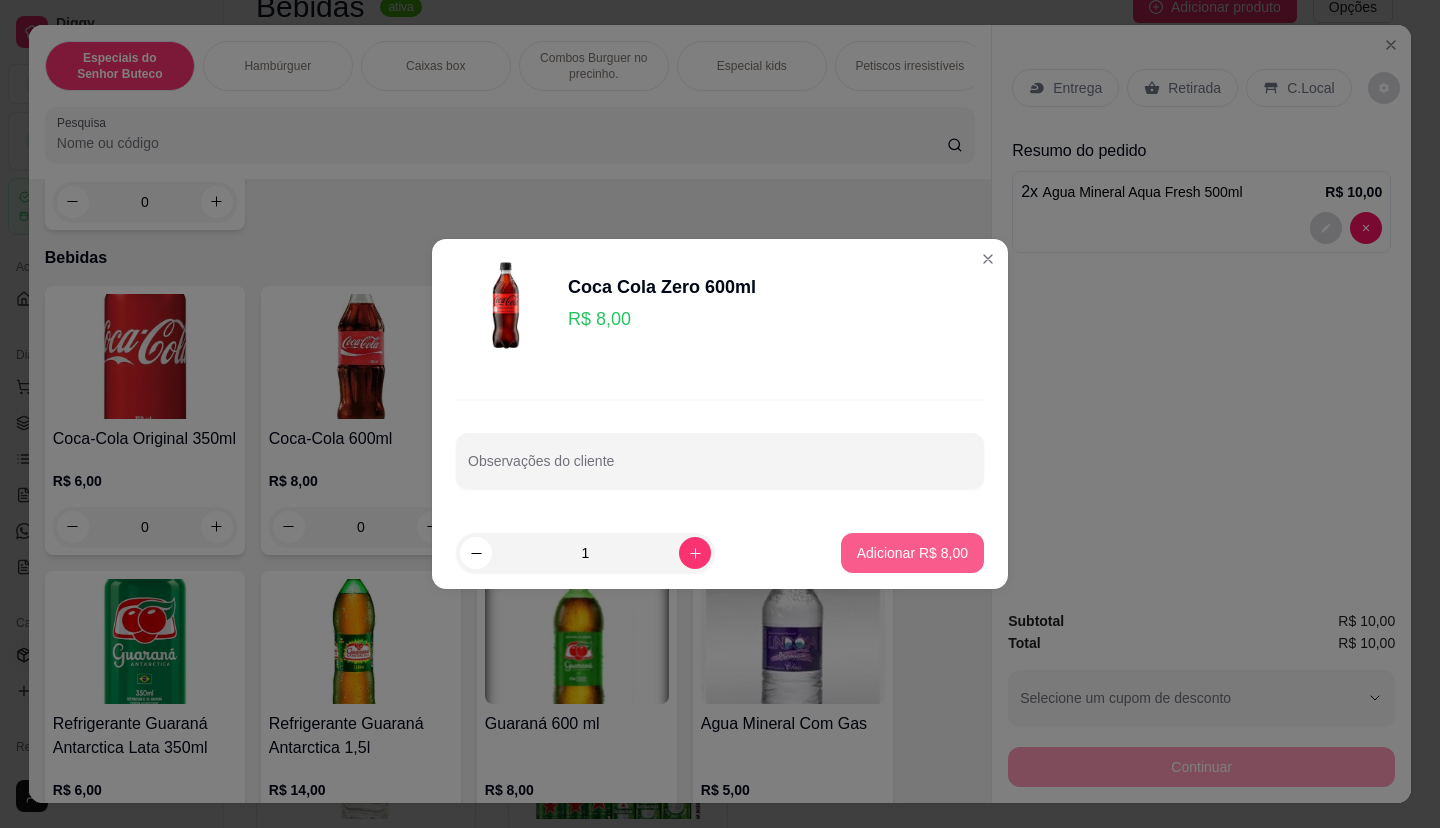 click on "Adicionar   R$ 8,00" at bounding box center [912, 553] 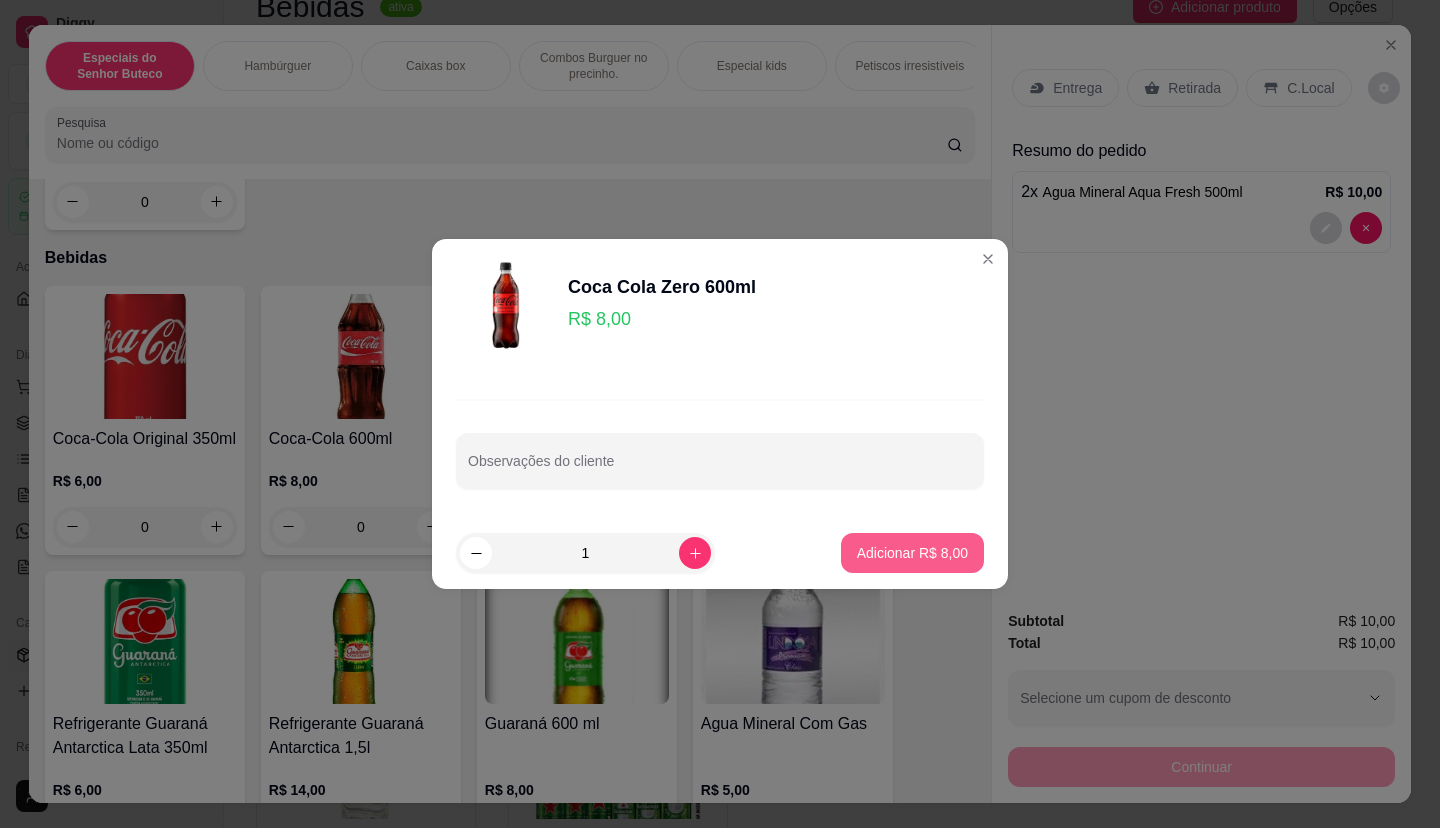 type on "1" 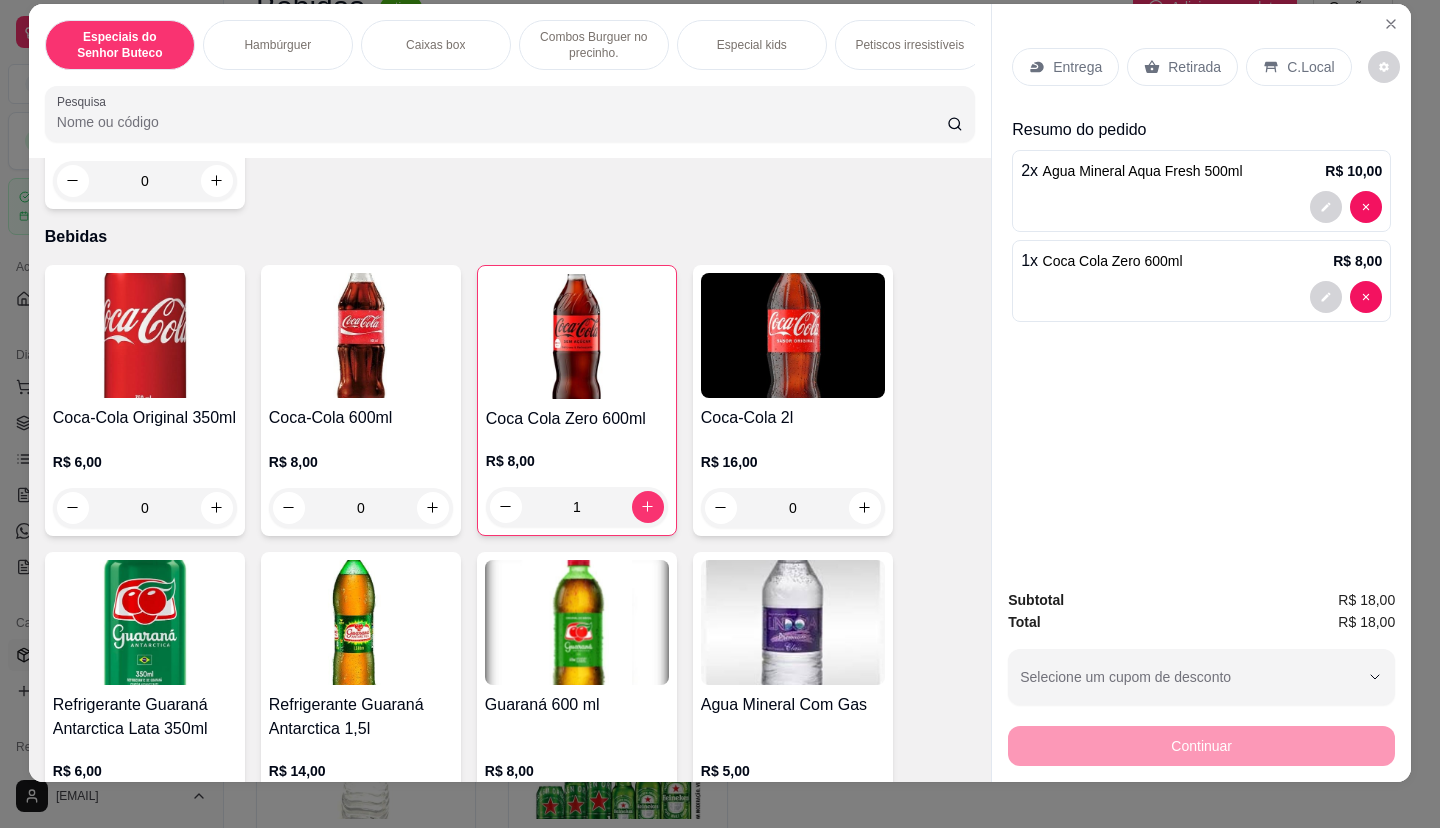 scroll, scrollTop: 0, scrollLeft: 0, axis: both 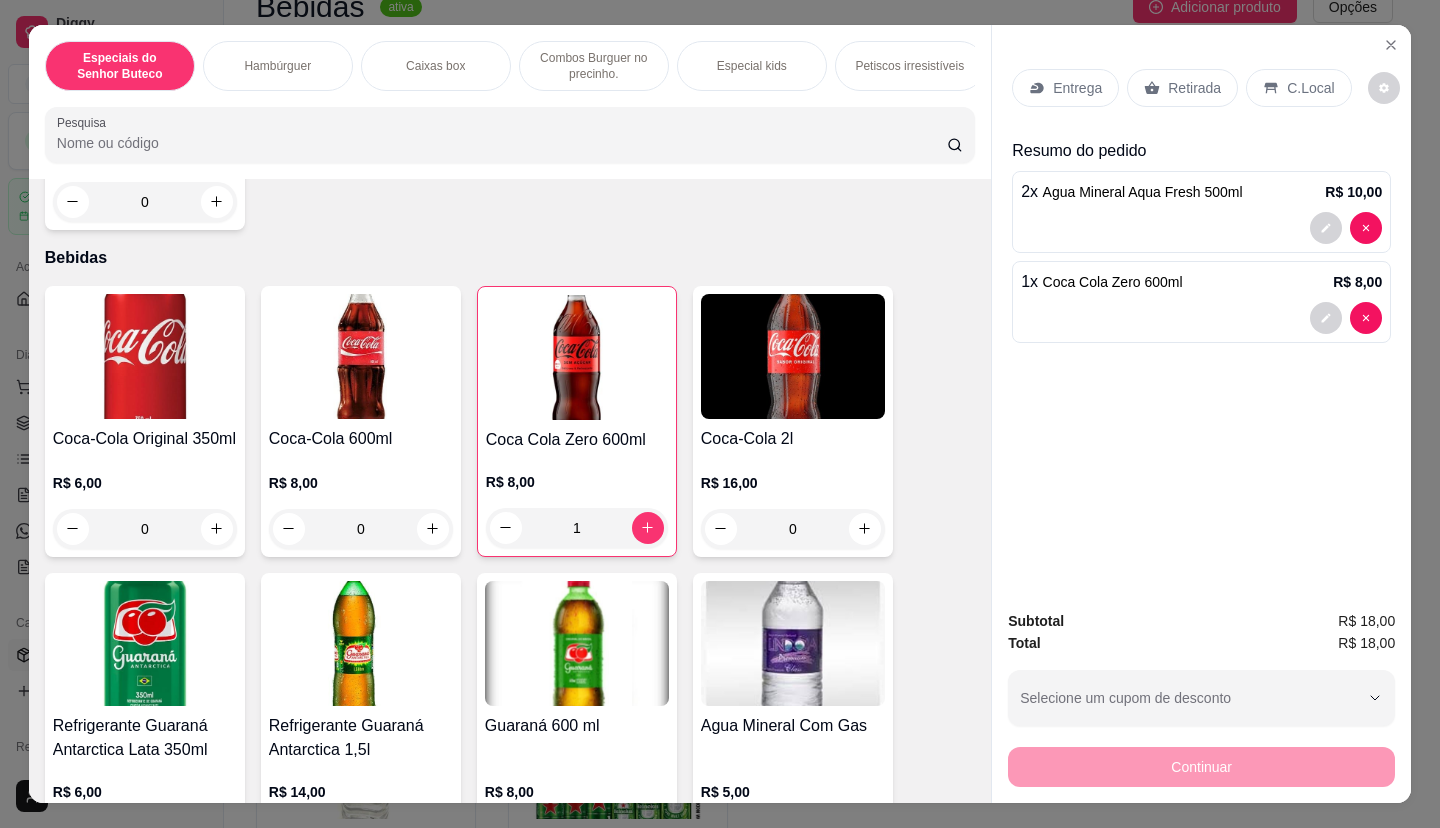 click on "Entrega" at bounding box center [1077, 88] 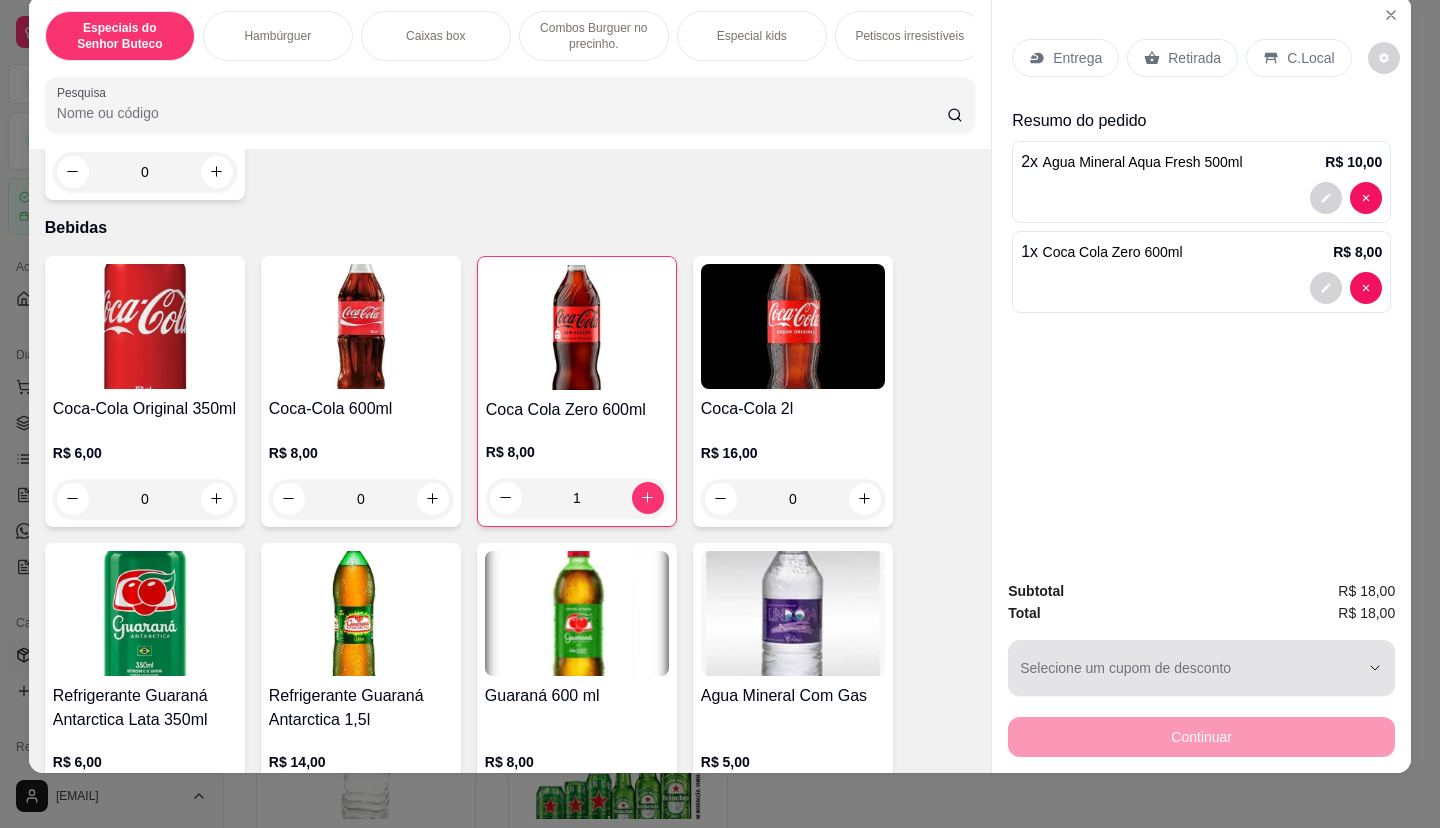 scroll, scrollTop: 47, scrollLeft: 0, axis: vertical 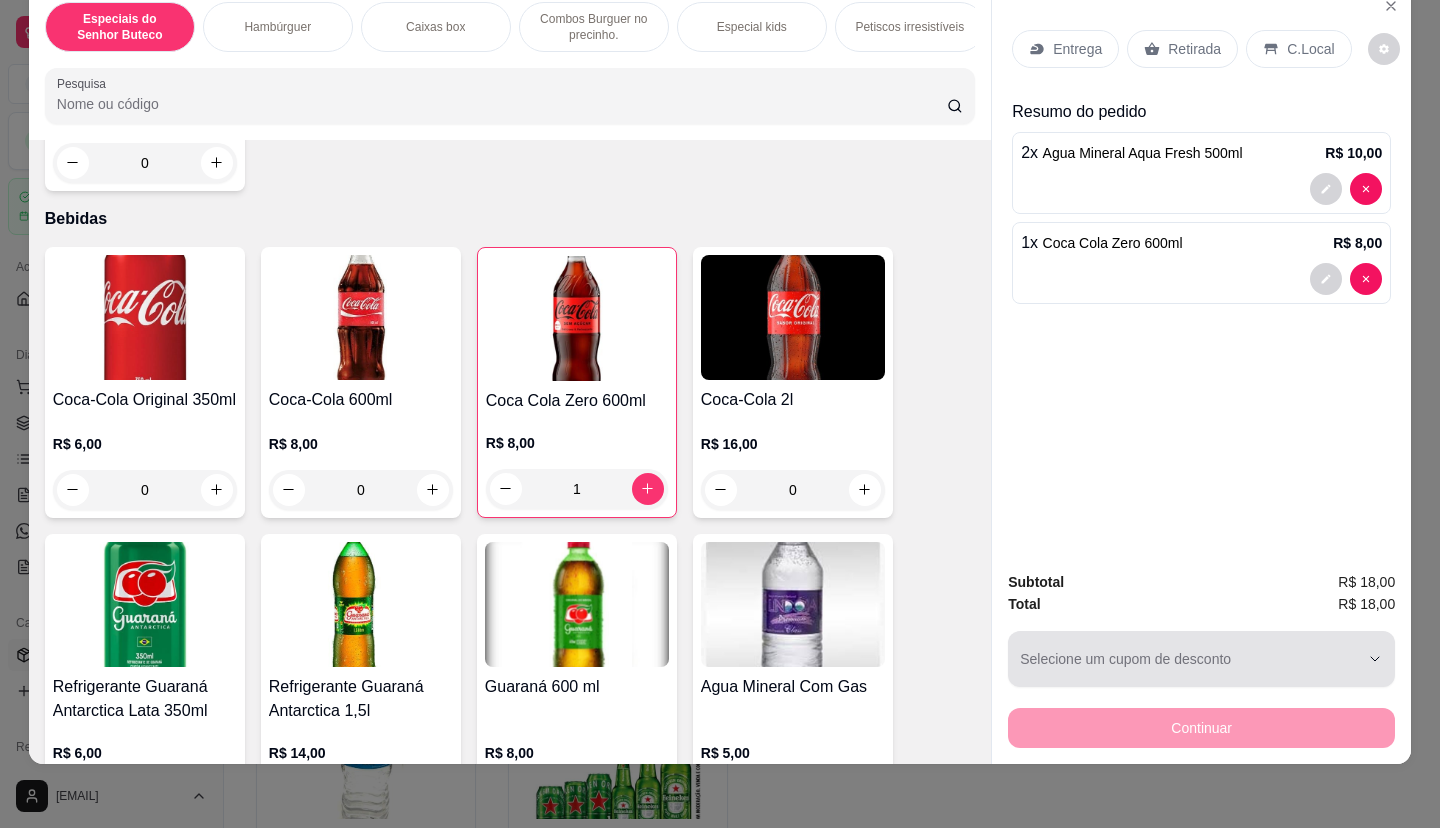 click at bounding box center (1189, 659) 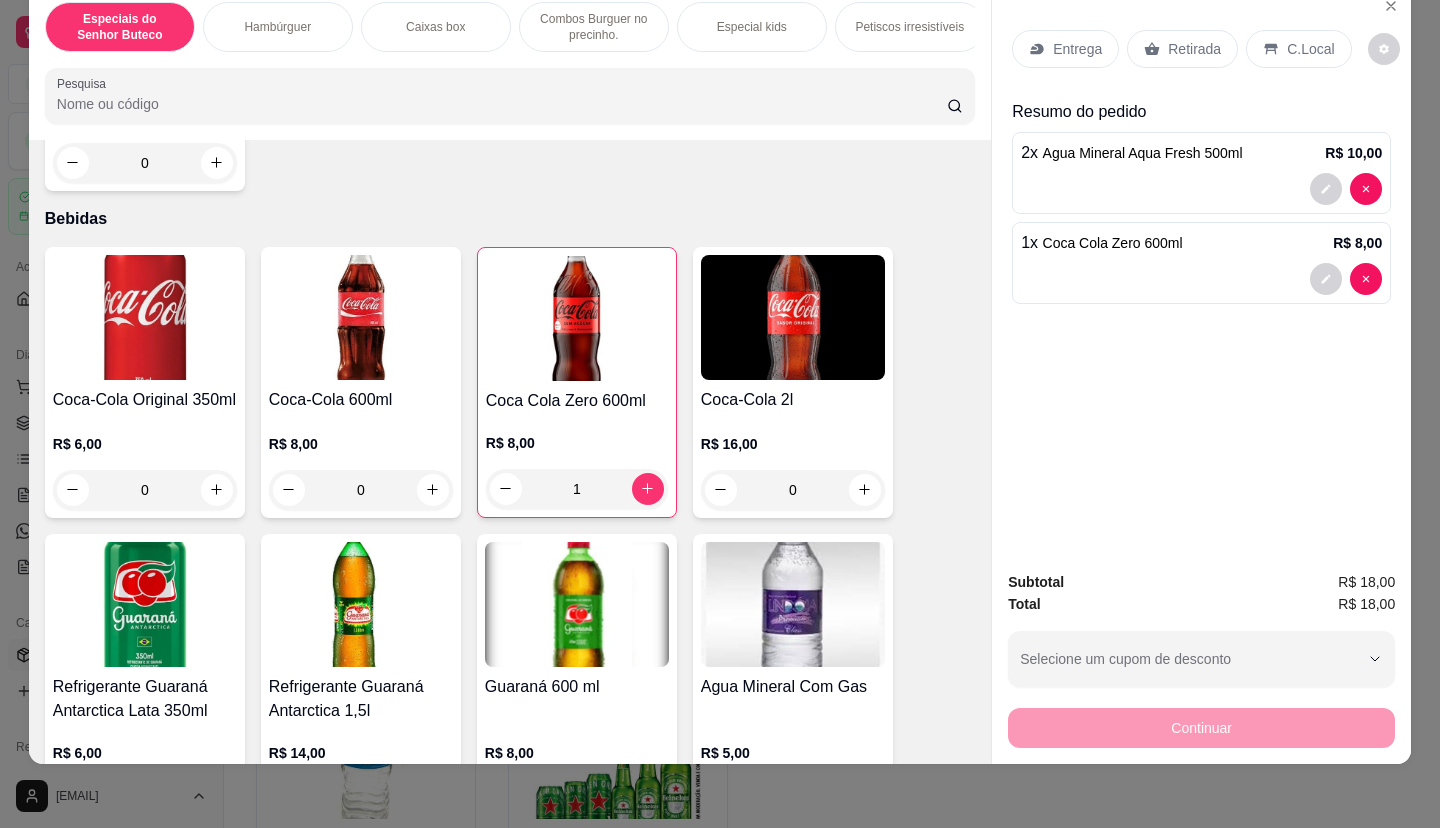 click on "Continuar" at bounding box center [1201, 725] 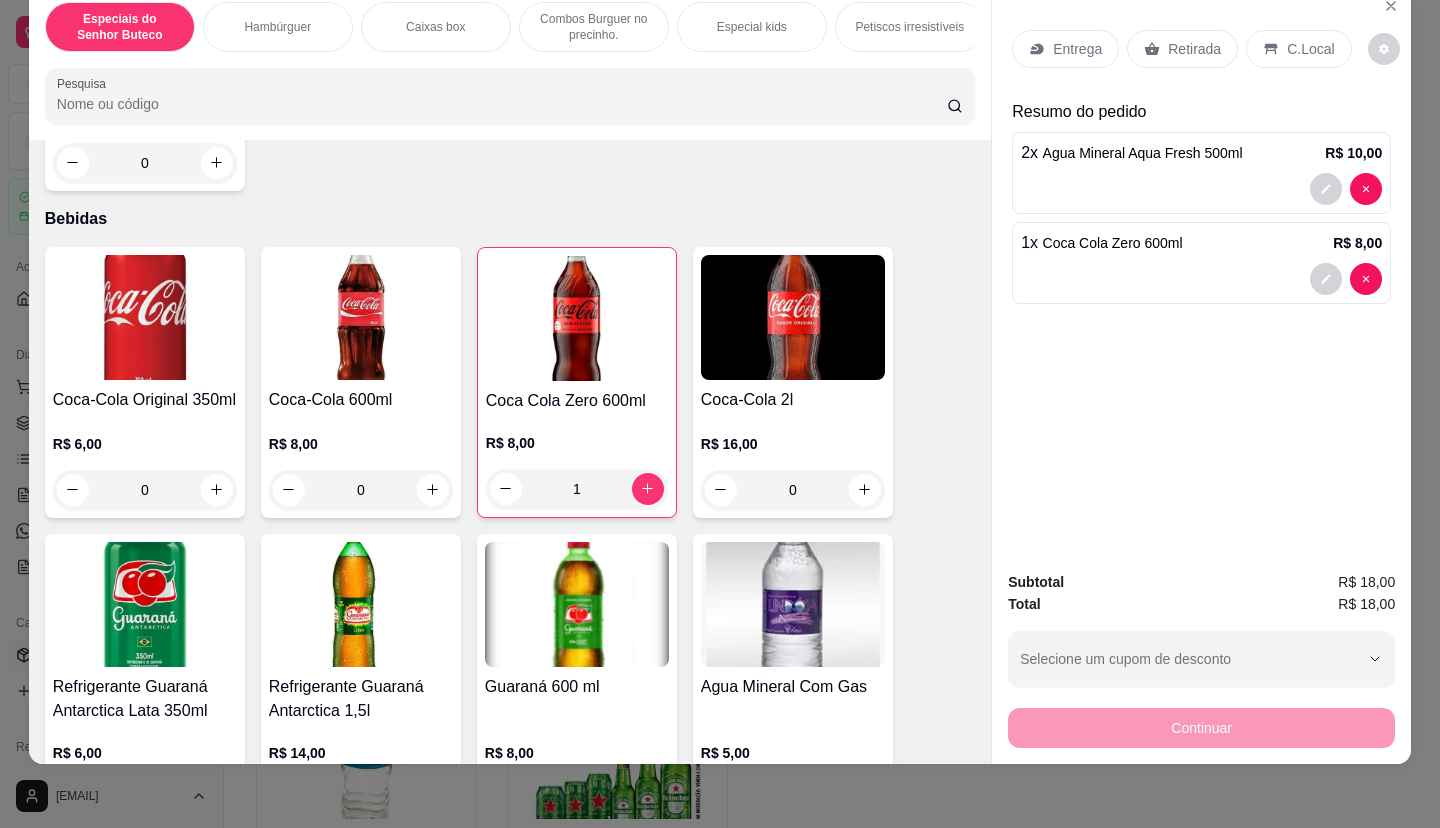 scroll, scrollTop: 4668, scrollLeft: 0, axis: vertical 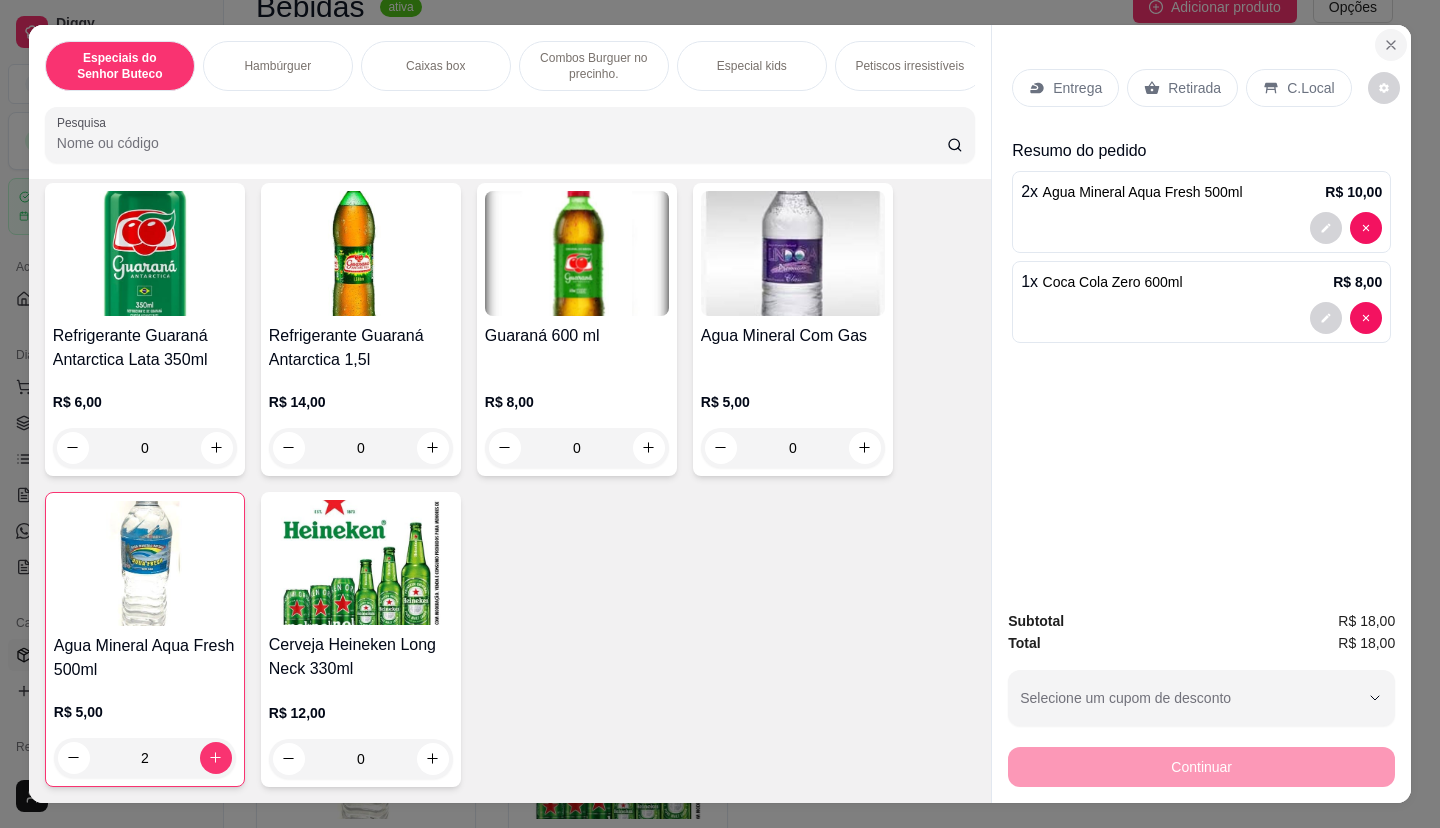 click 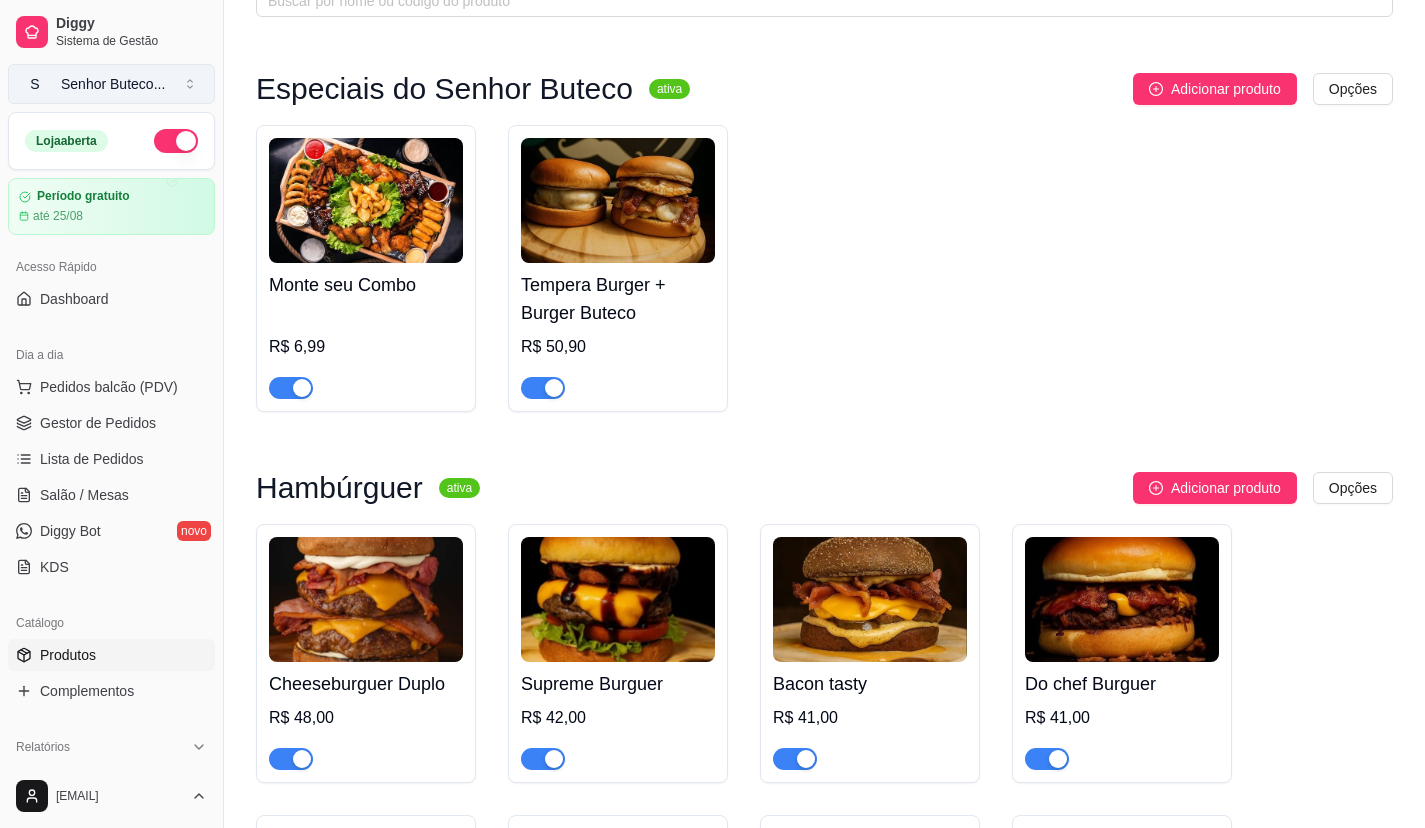 scroll, scrollTop: 0, scrollLeft: 0, axis: both 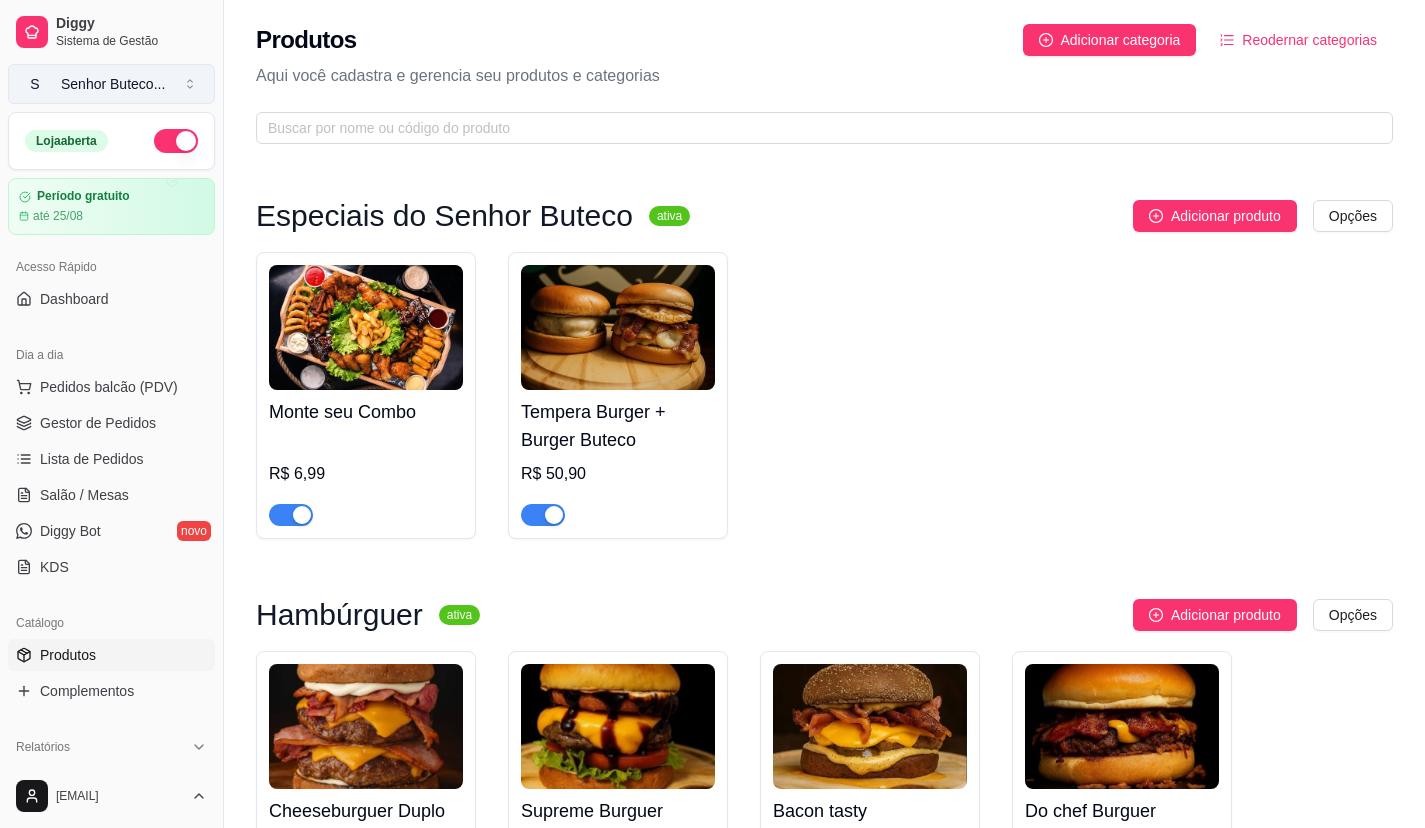 click on "Senhor Buteco ..." at bounding box center (113, 84) 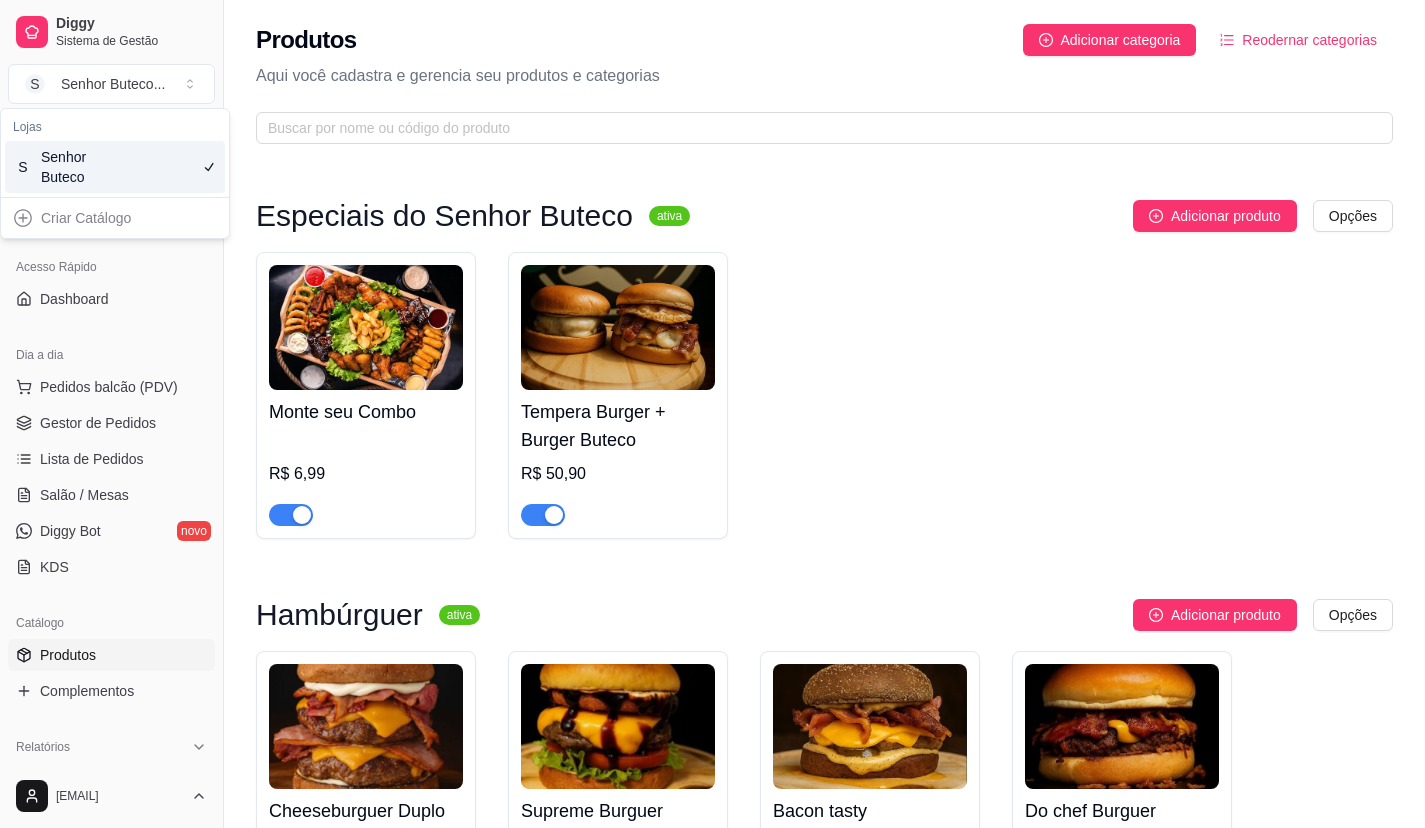 click on "Senhor Buteco" at bounding box center [86, 167] 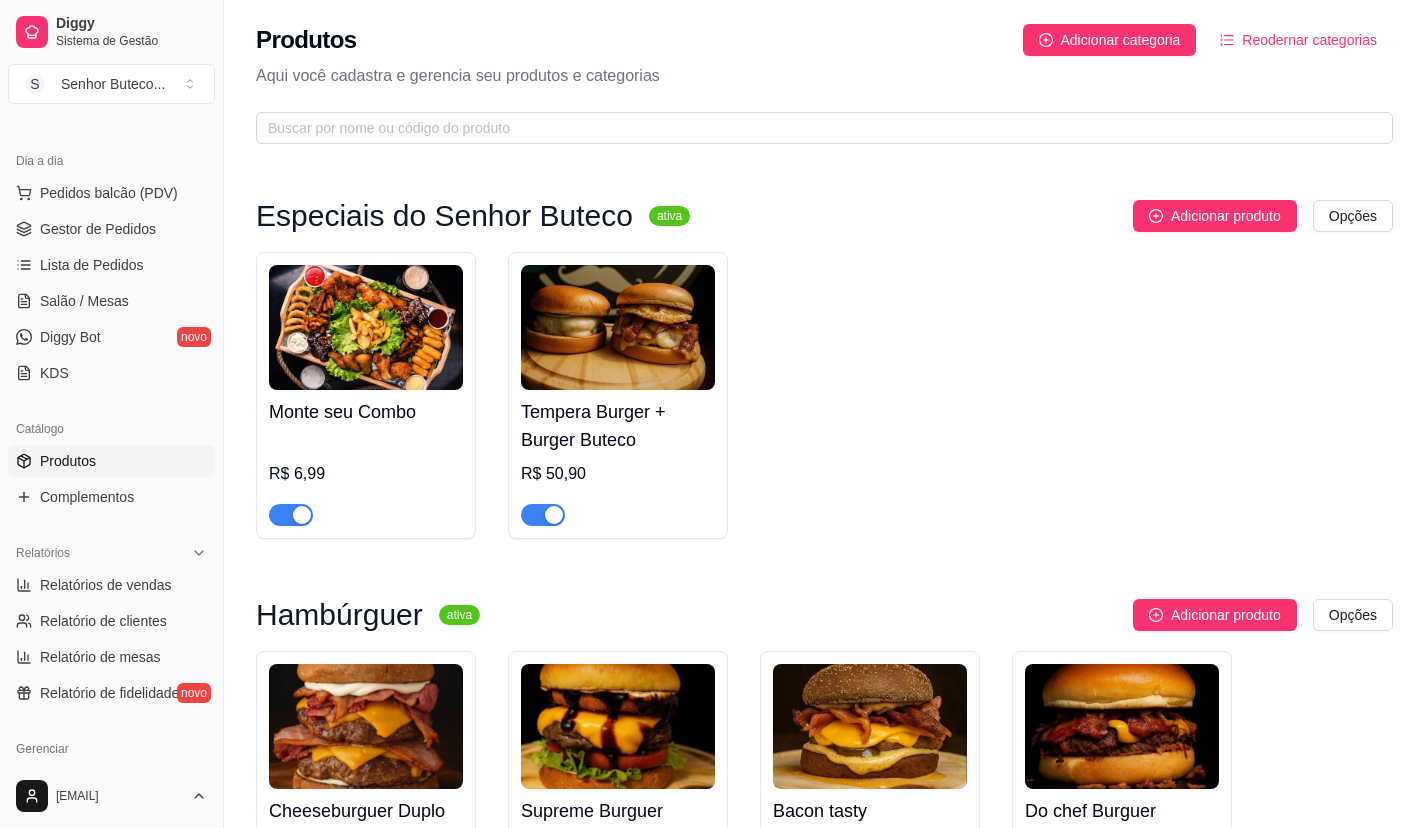 scroll, scrollTop: 600, scrollLeft: 0, axis: vertical 